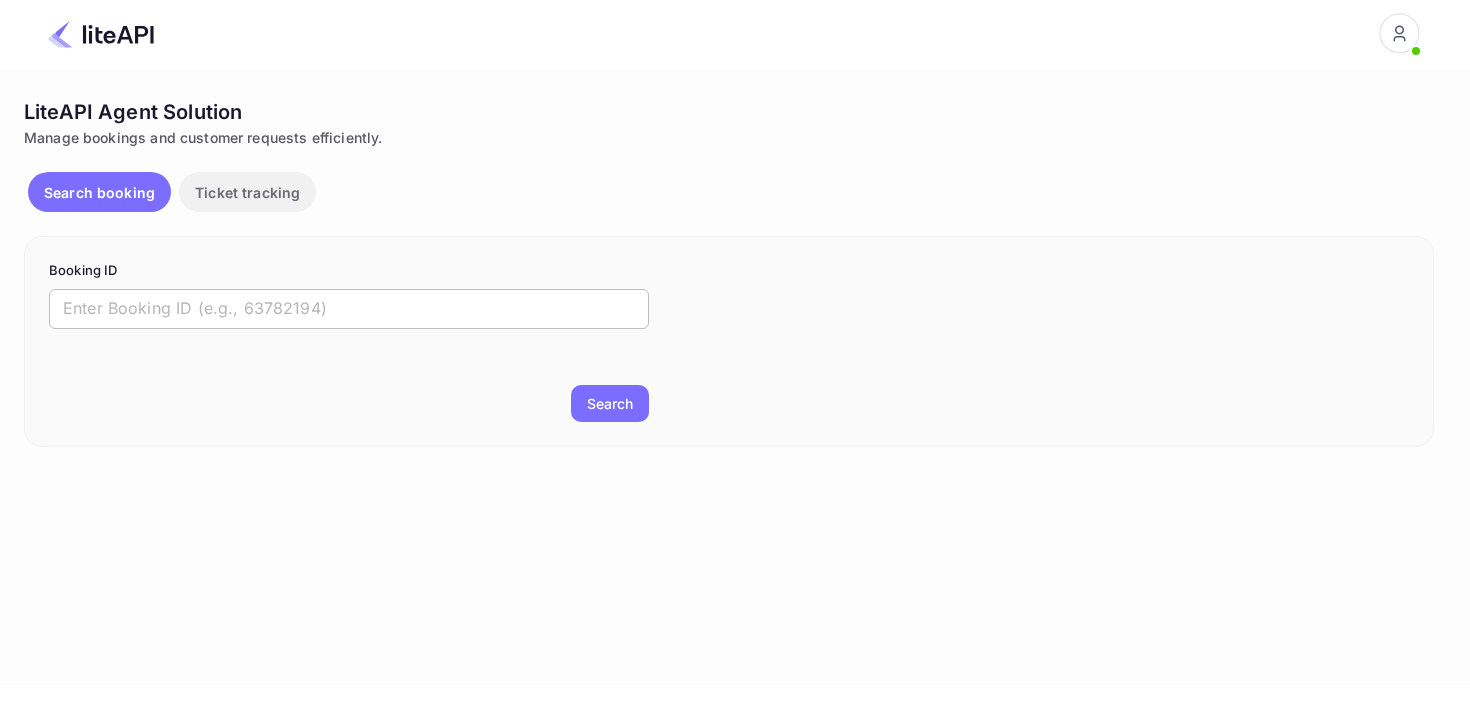 scroll, scrollTop: 0, scrollLeft: 0, axis: both 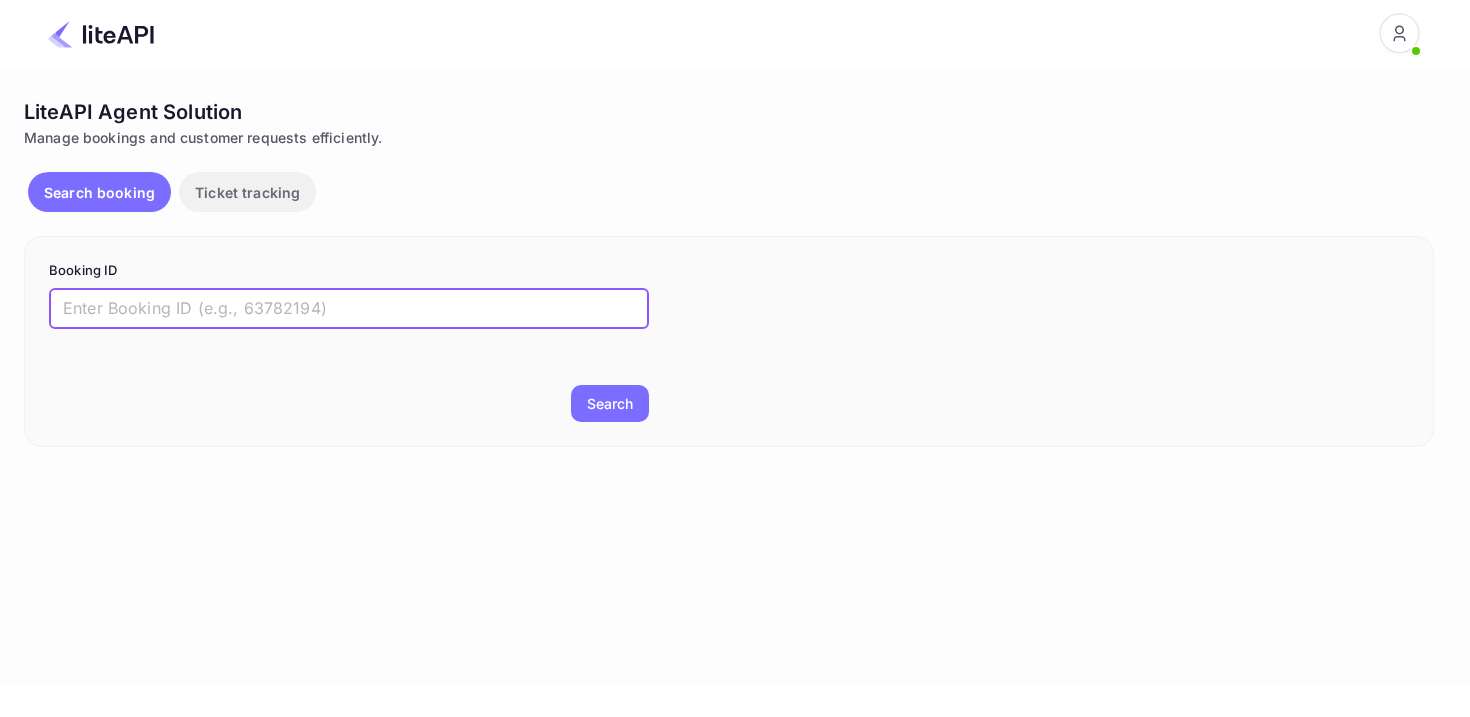 paste on "8207785" 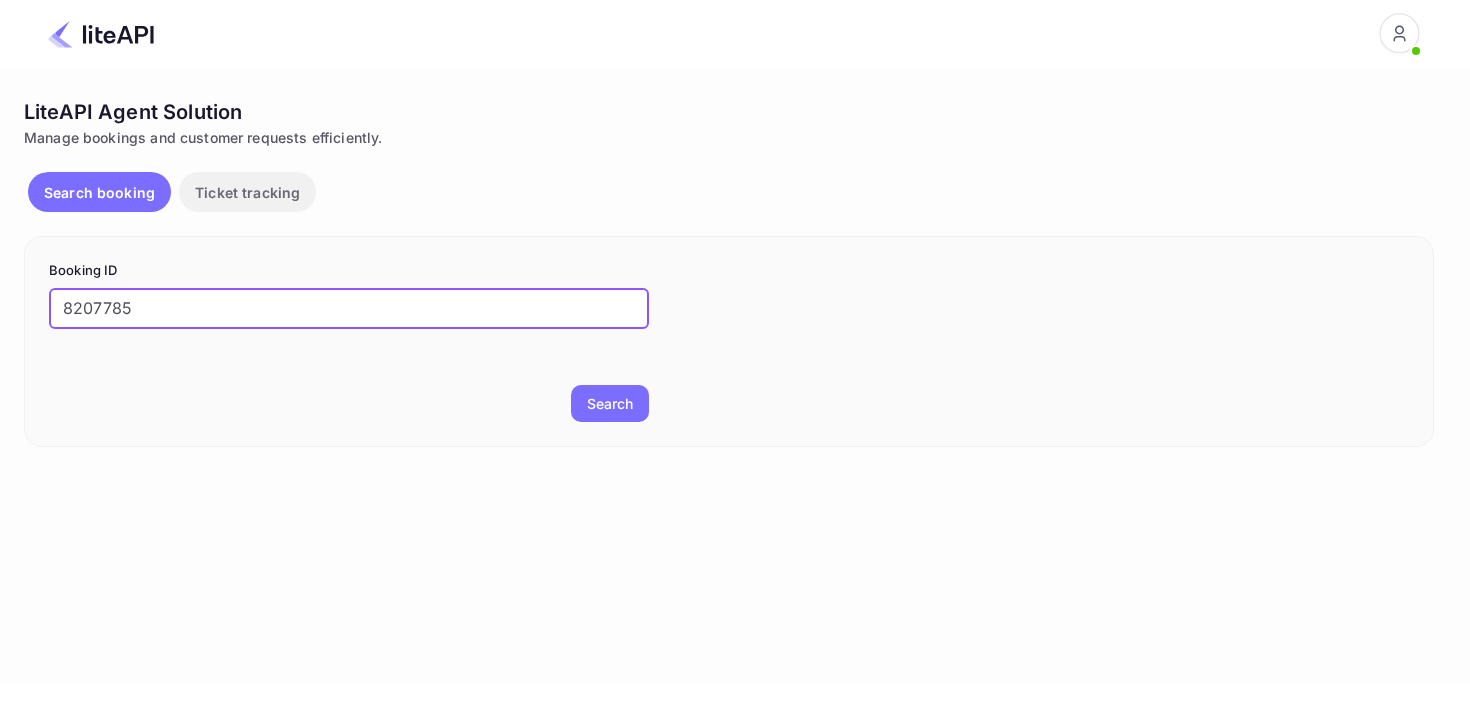 type on "8207785" 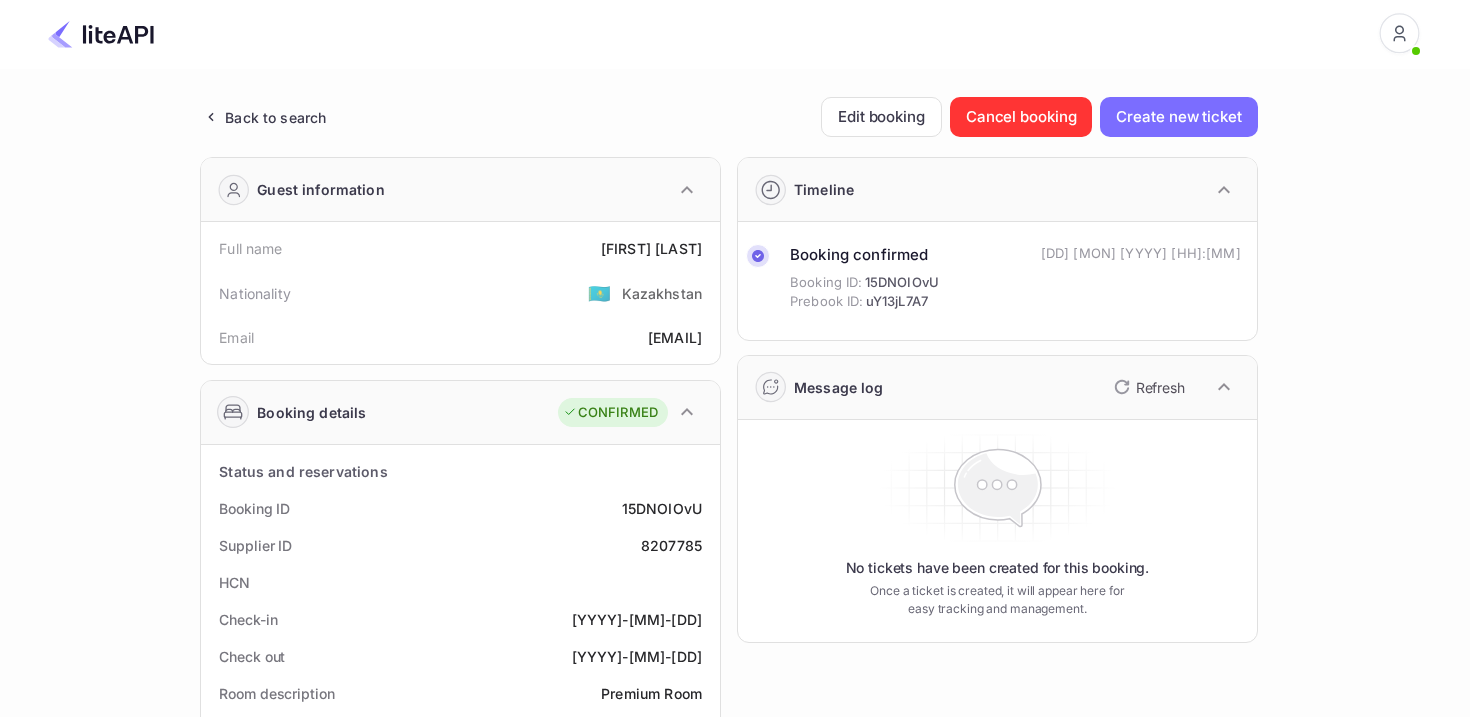 scroll, scrollTop: 141, scrollLeft: 0, axis: vertical 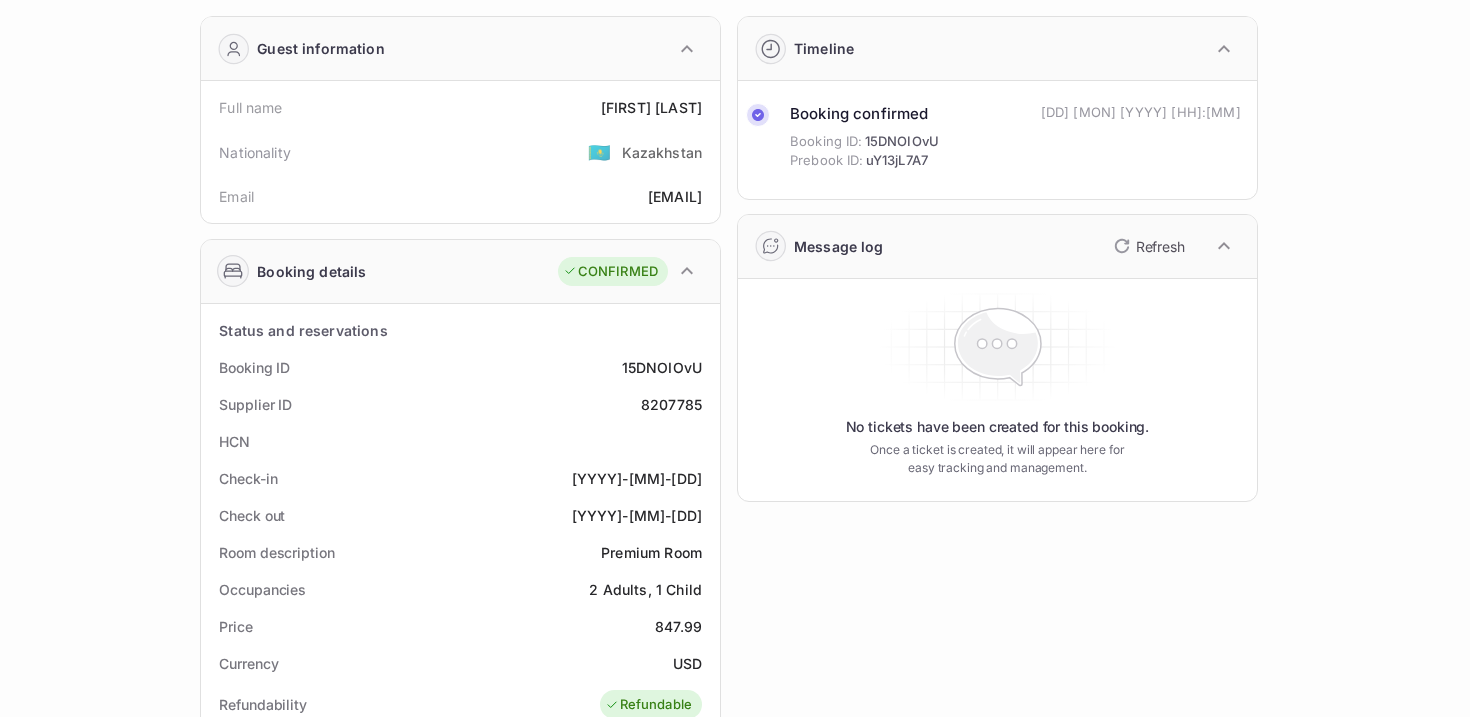 click on "8207785" at bounding box center (651, 107) 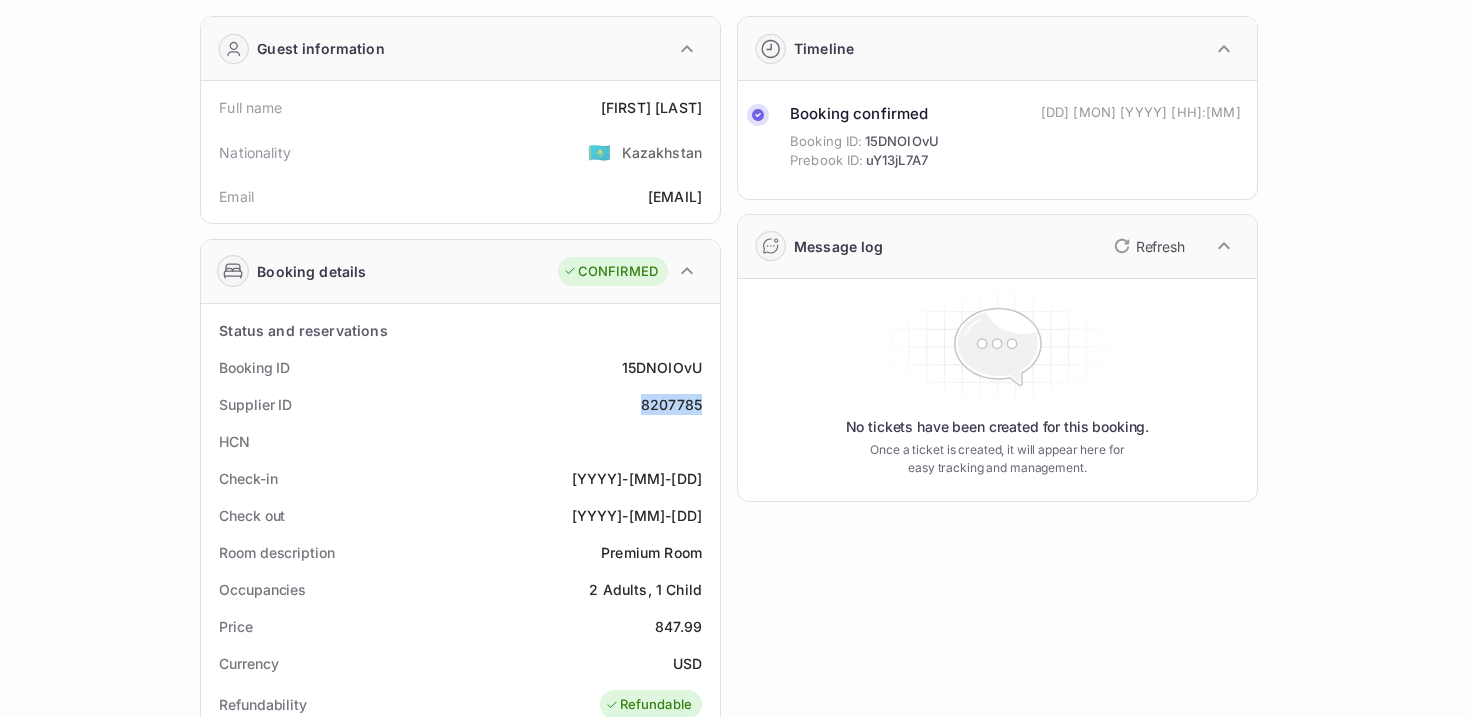 click on "8207785" at bounding box center [651, 107] 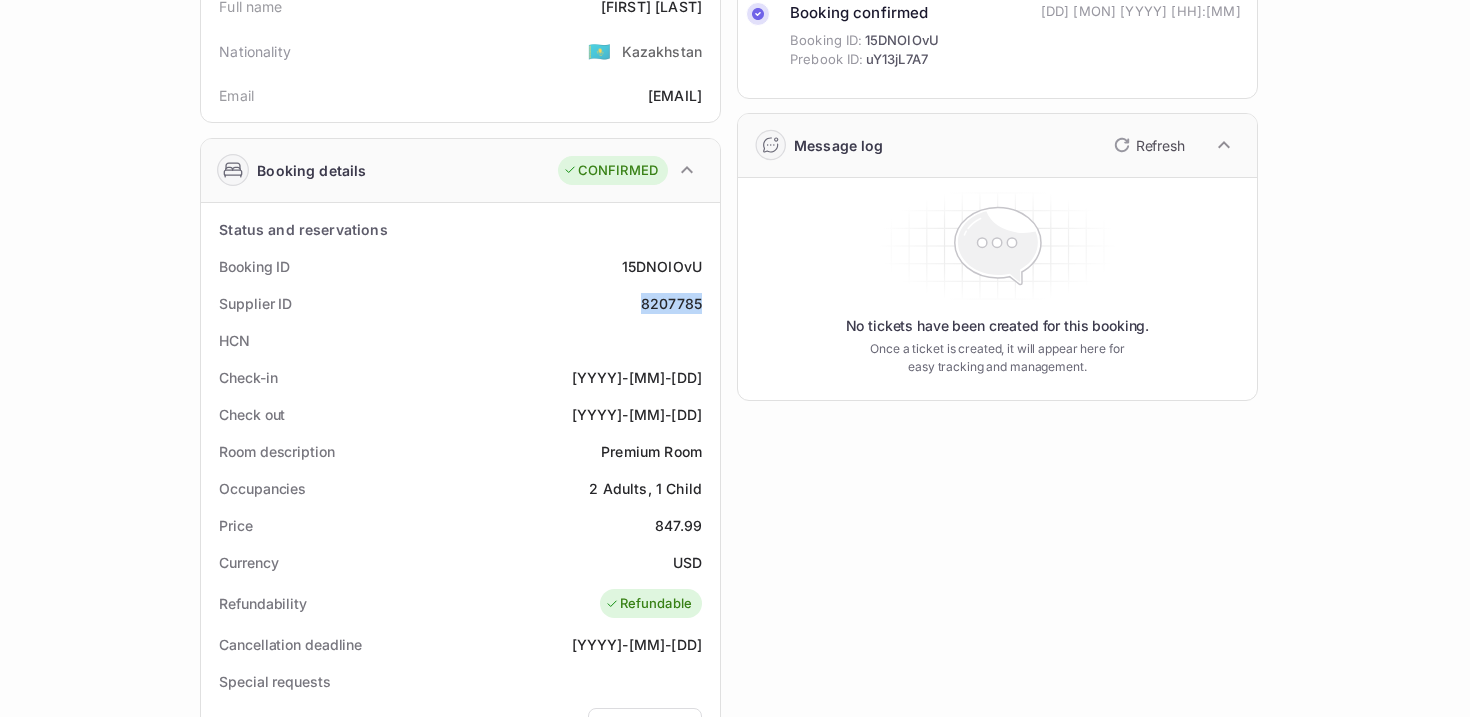 scroll, scrollTop: 279, scrollLeft: 0, axis: vertical 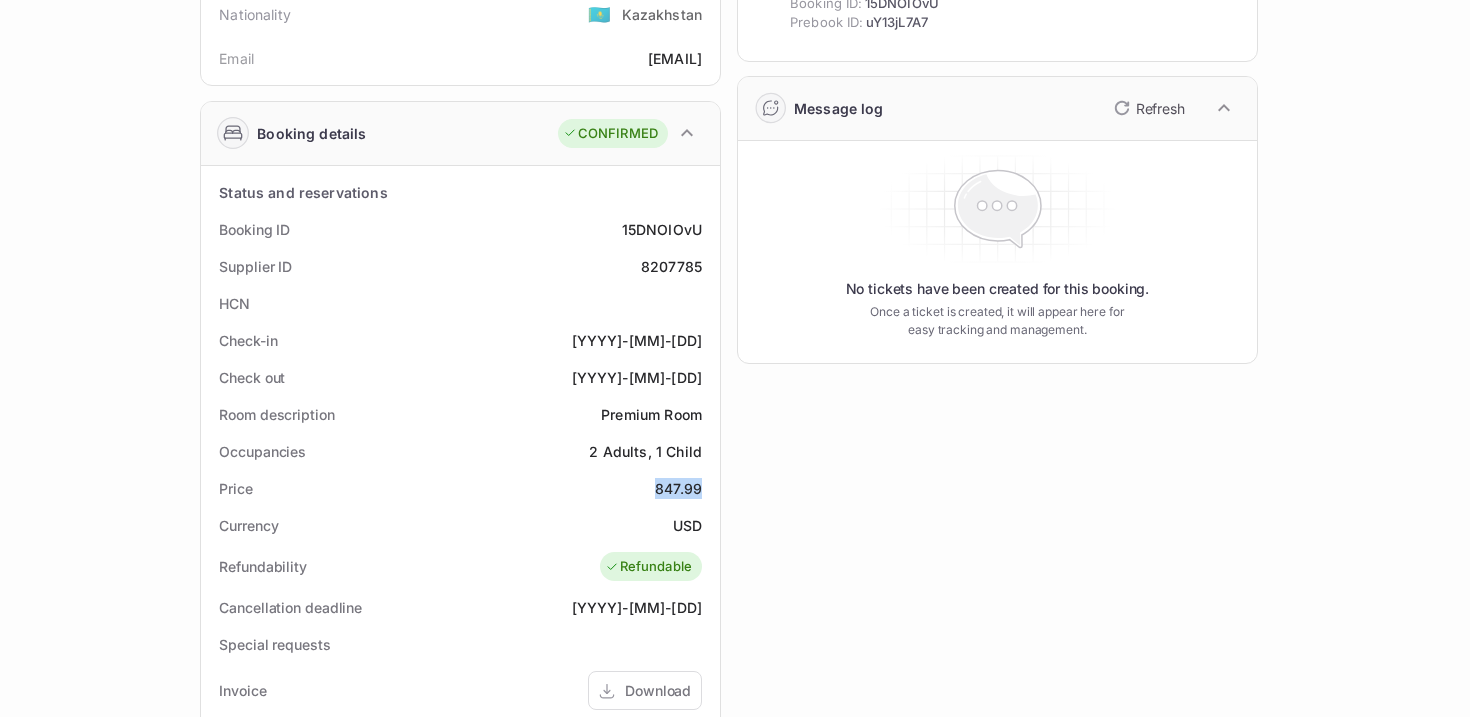 drag, startPoint x: 650, startPoint y: 494, endPoint x: 710, endPoint y: 494, distance: 60 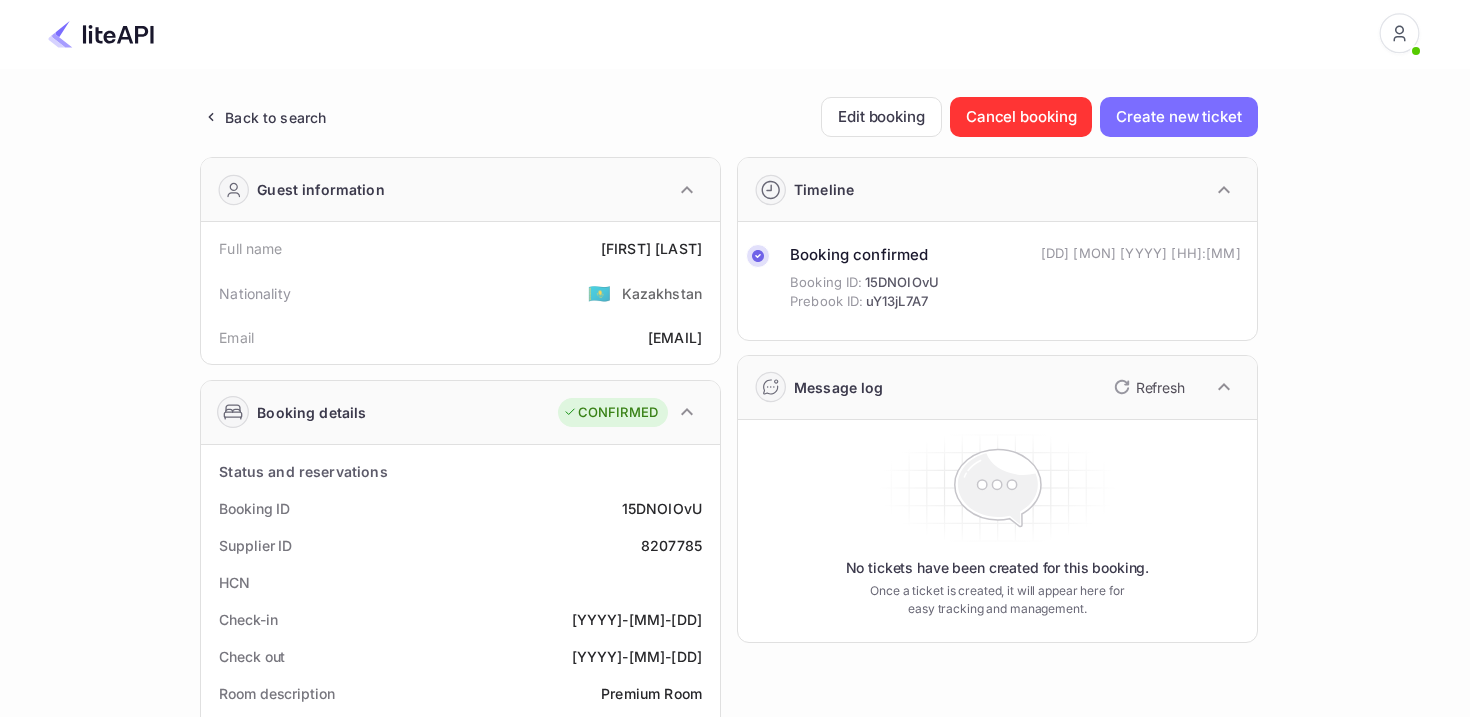 click on "Back to search" at bounding box center (275, 117) 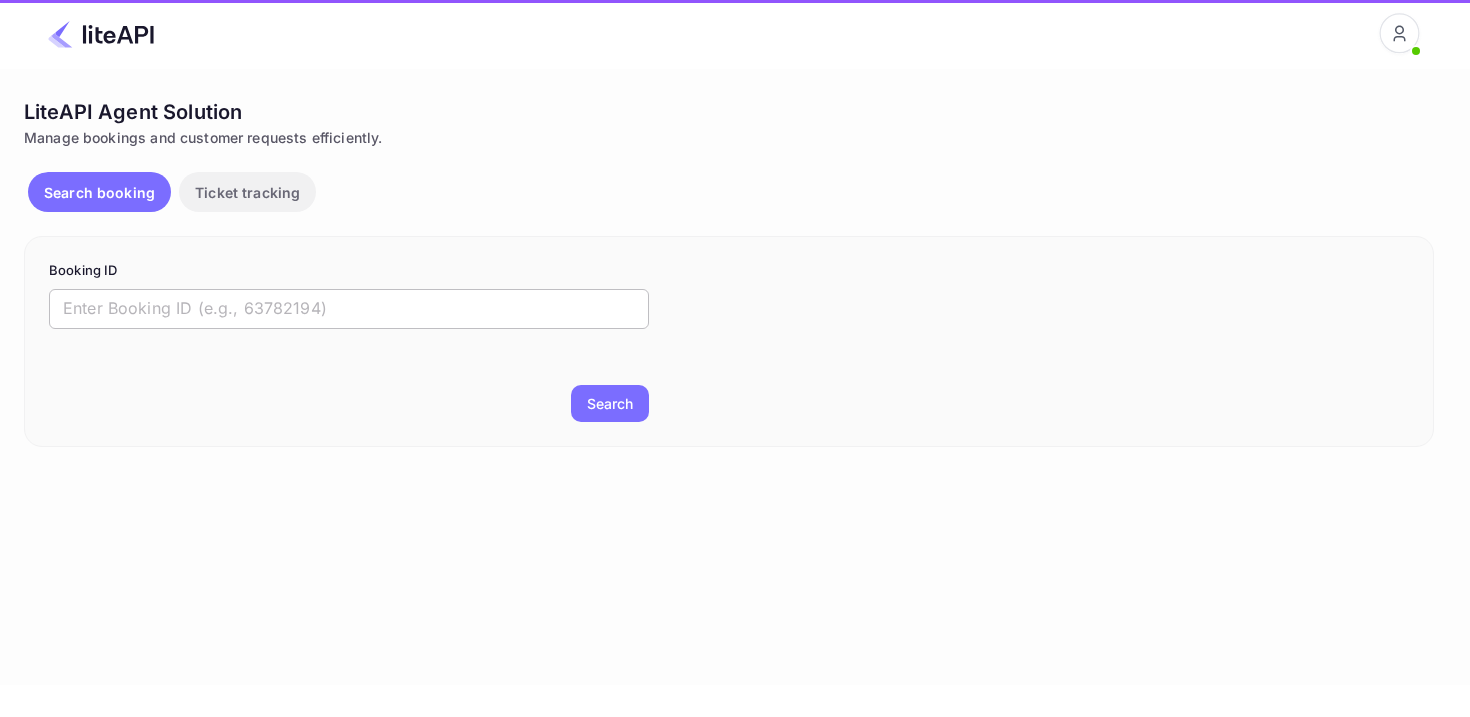 click at bounding box center (349, 309) 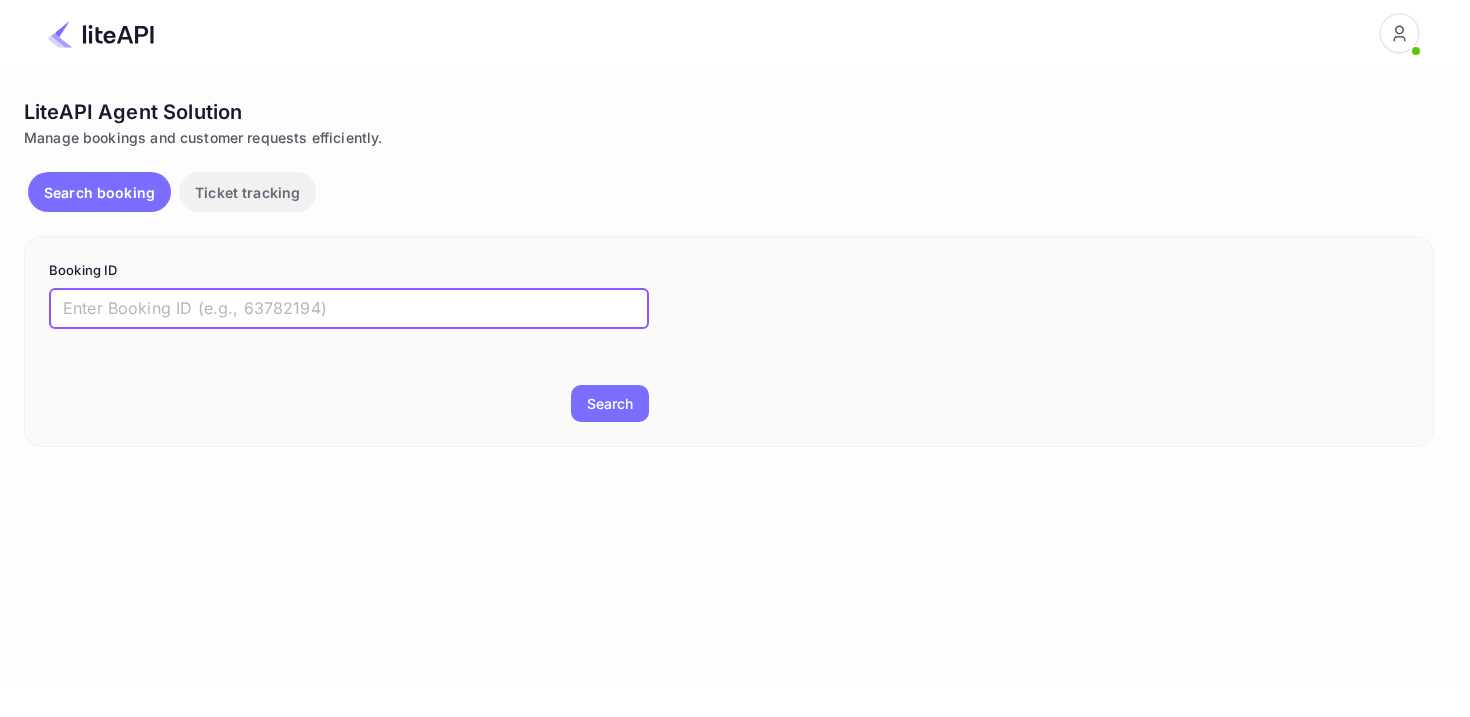 paste on "8200803" 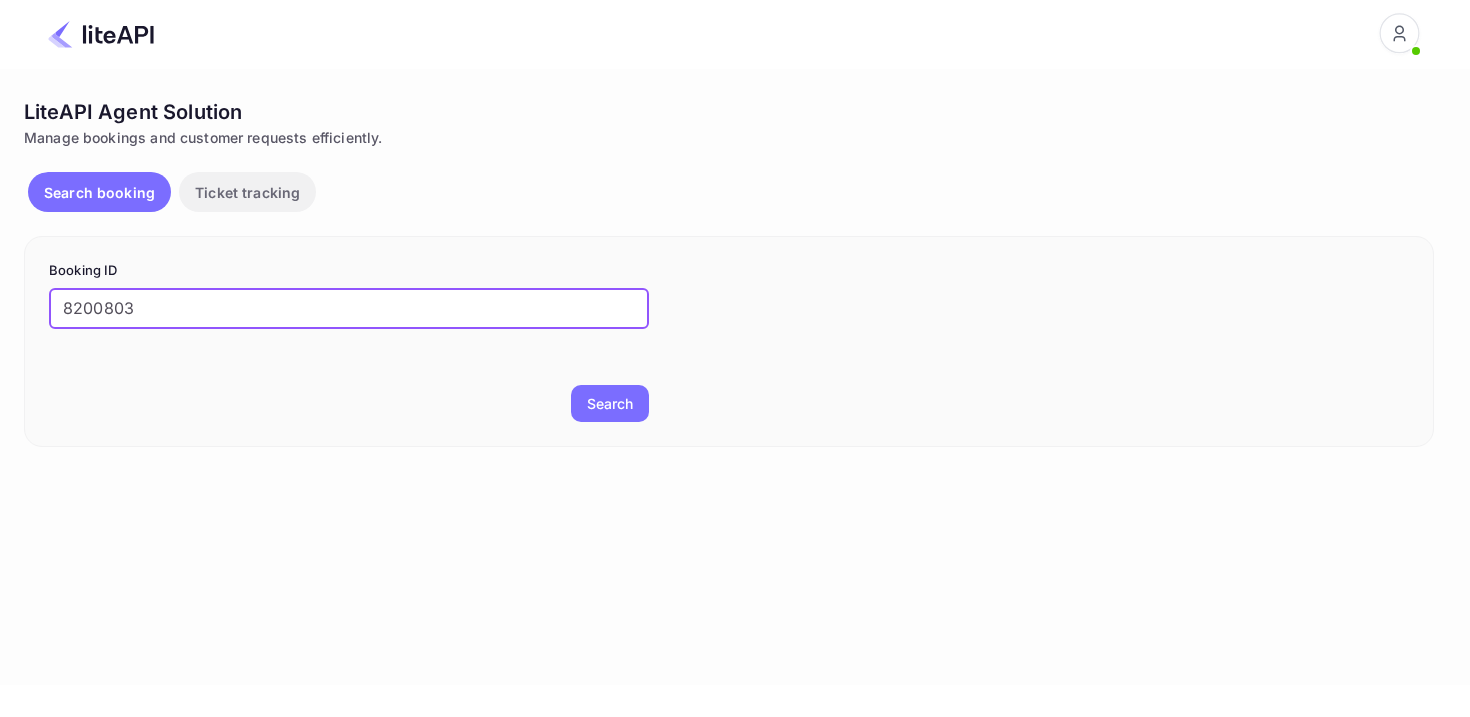 type on "8200803" 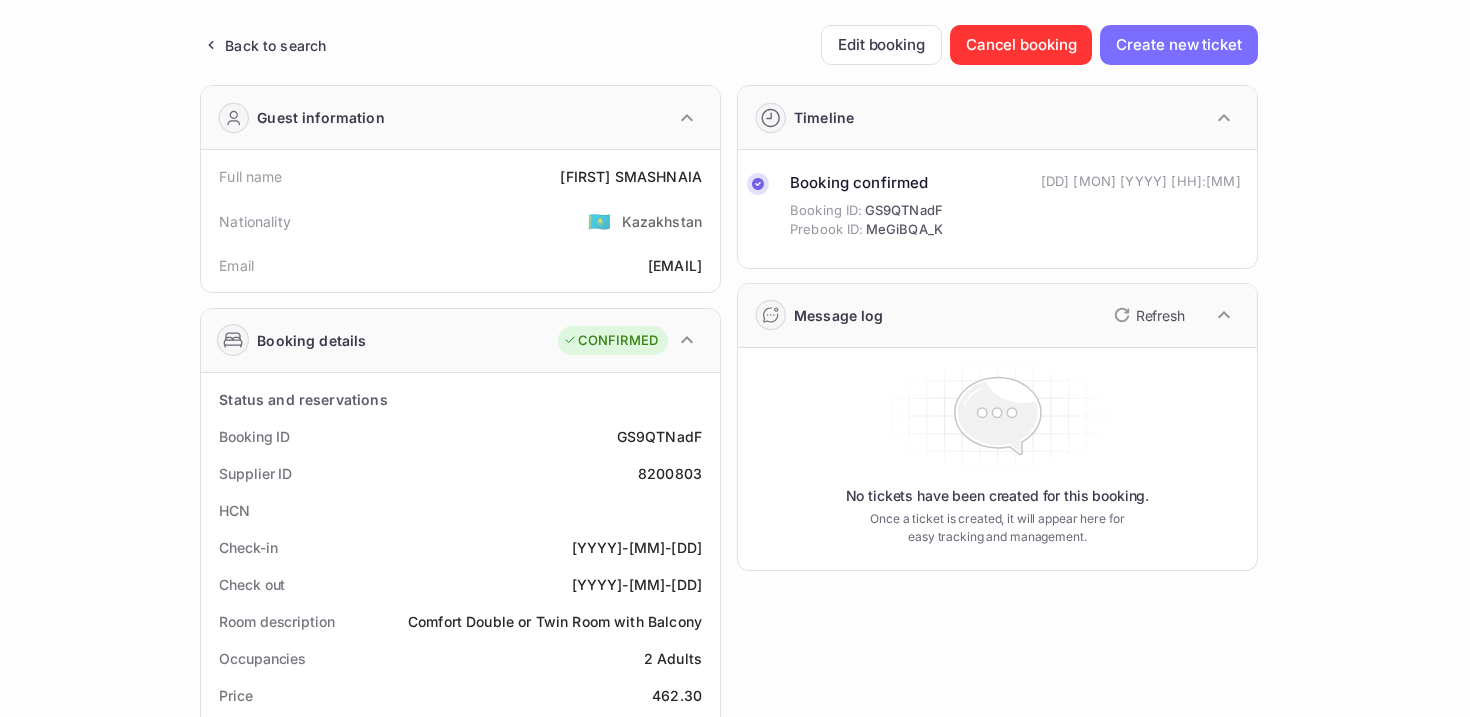 scroll, scrollTop: 75, scrollLeft: 0, axis: vertical 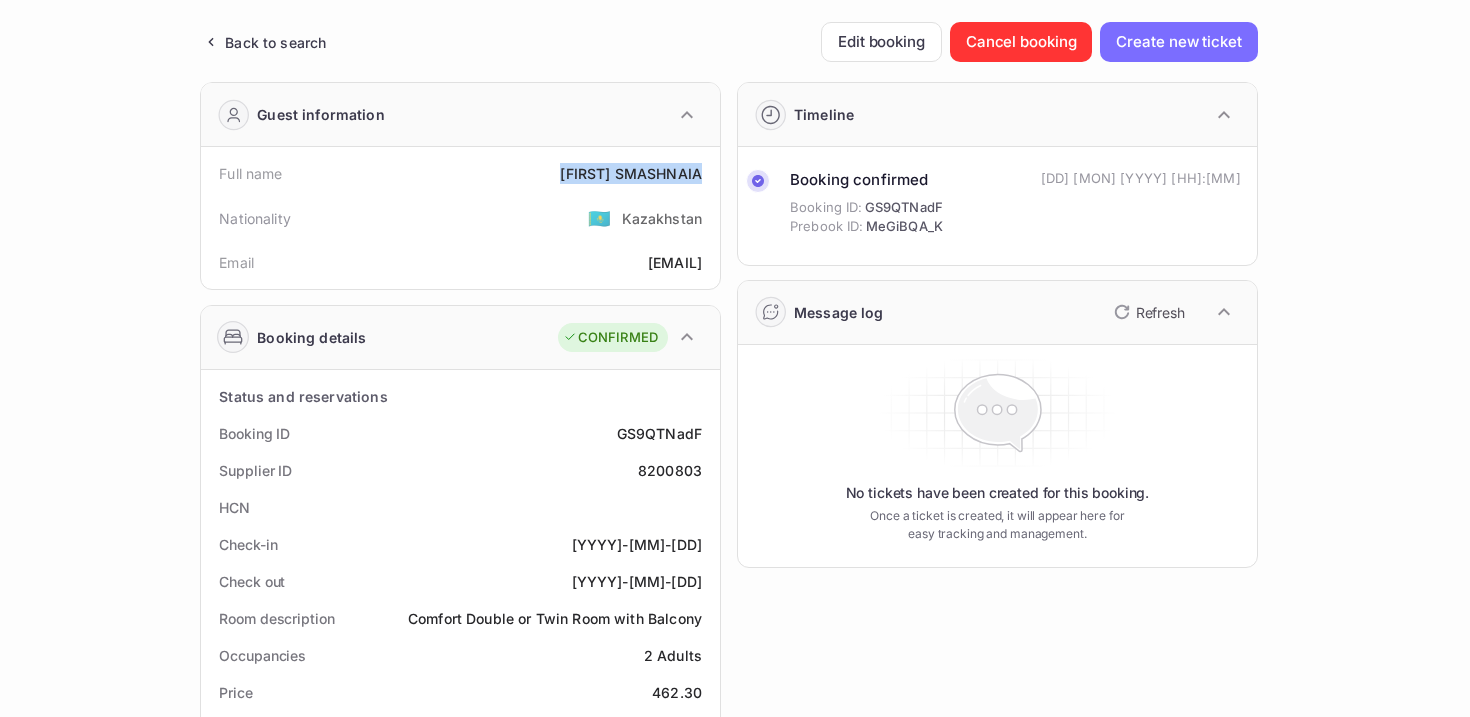 drag, startPoint x: 557, startPoint y: 171, endPoint x: 700, endPoint y: 173, distance: 143.01399 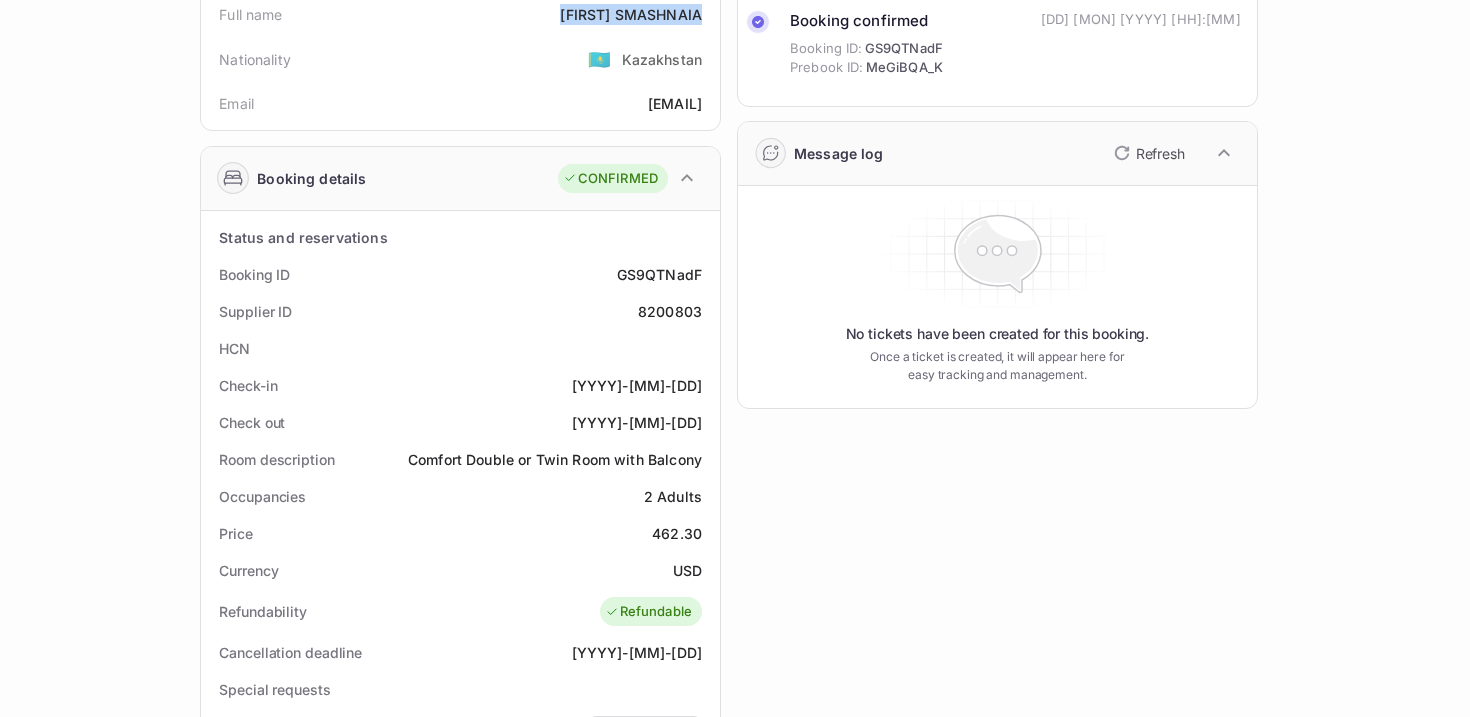 scroll, scrollTop: 252, scrollLeft: 0, axis: vertical 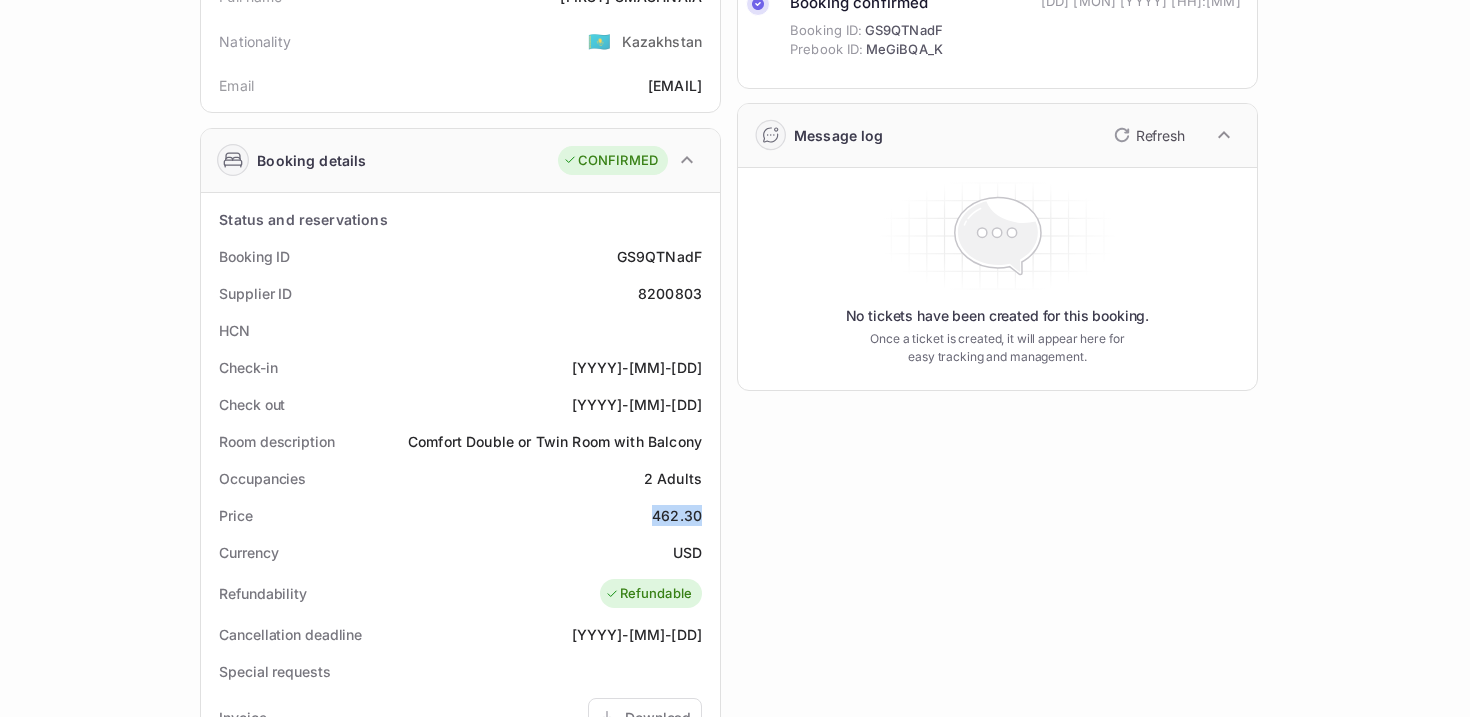 drag, startPoint x: 650, startPoint y: 510, endPoint x: 701, endPoint y: 513, distance: 51.088158 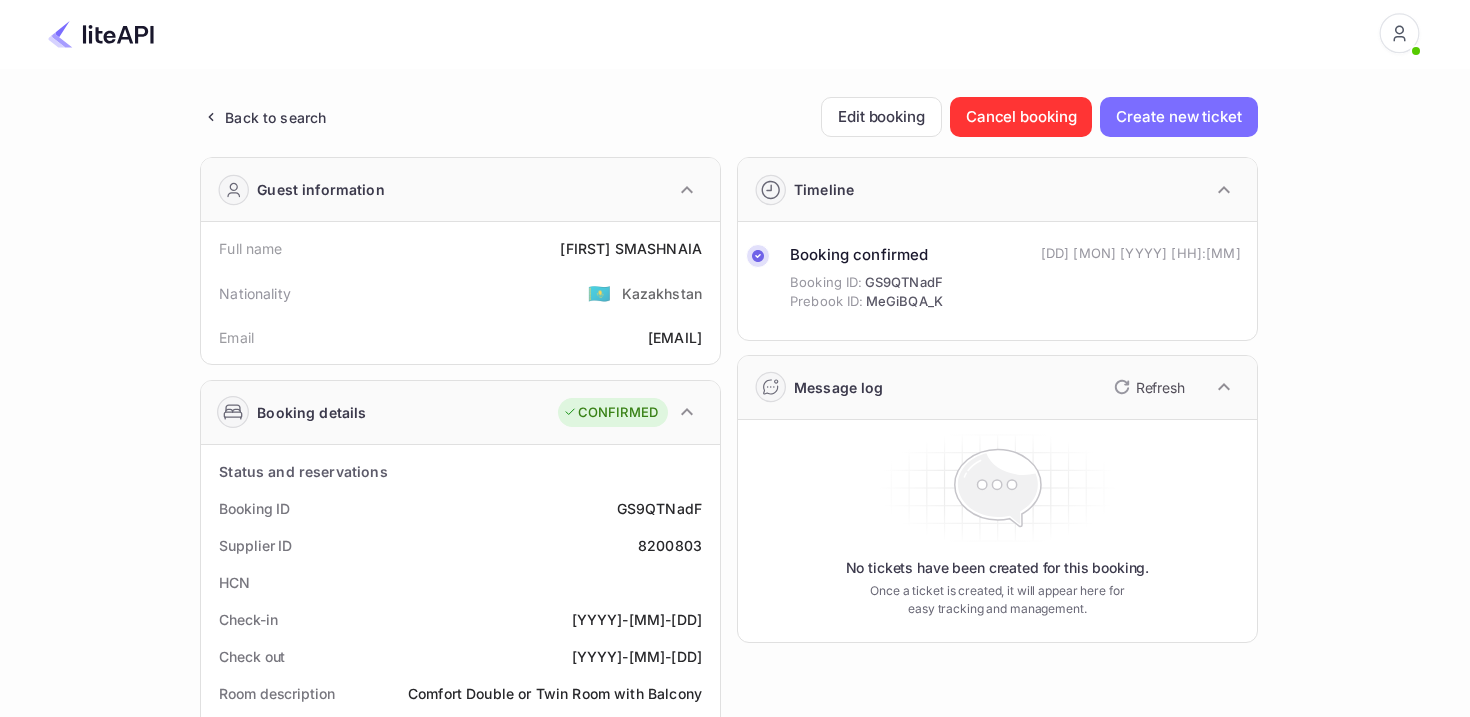 click at bounding box center [101, 34] 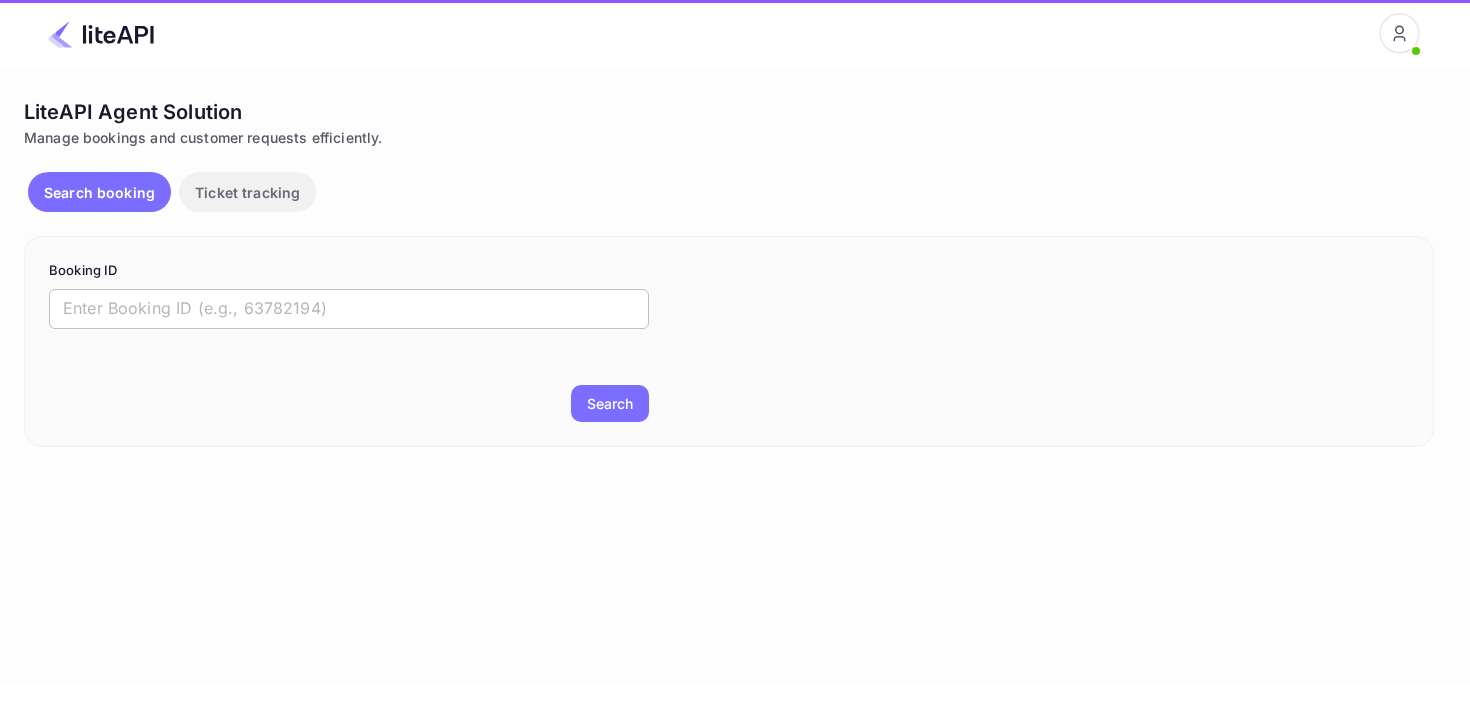 scroll, scrollTop: 0, scrollLeft: 0, axis: both 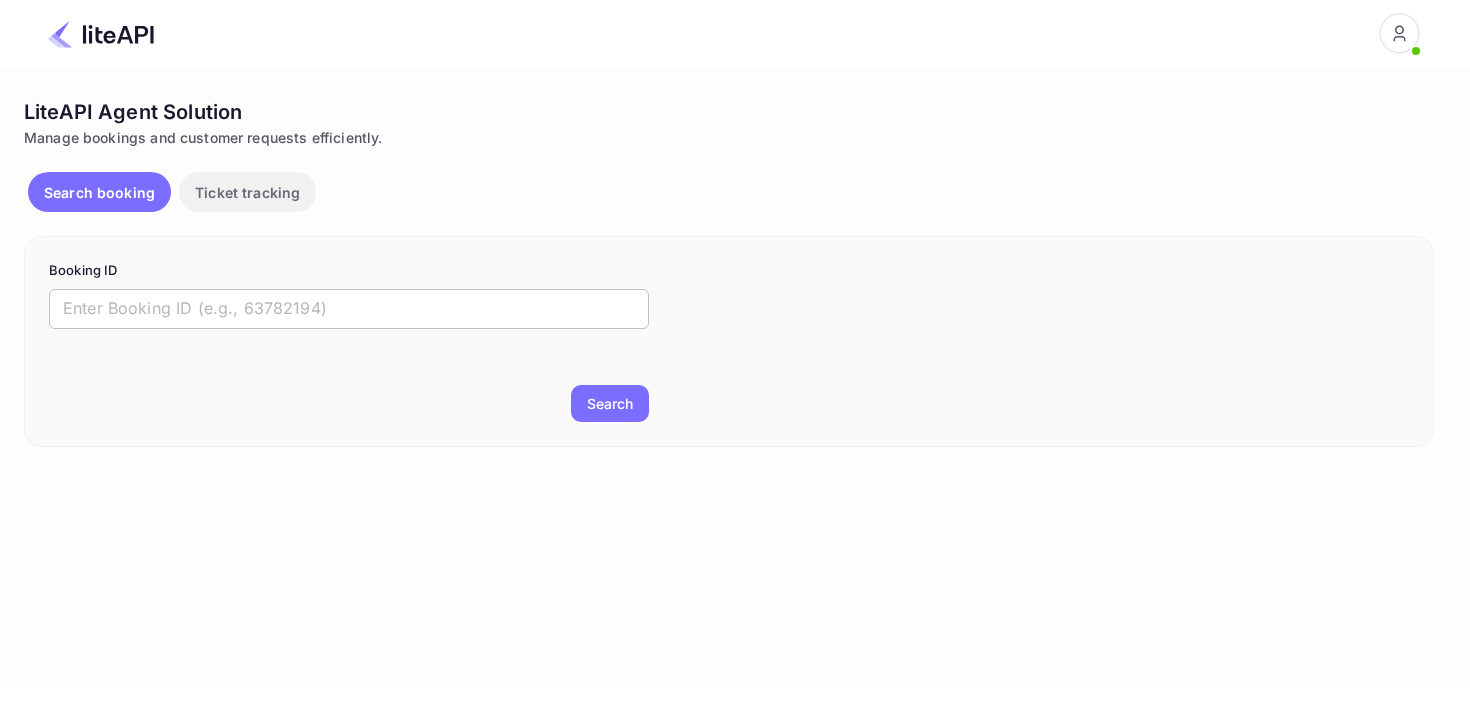 click at bounding box center (349, 309) 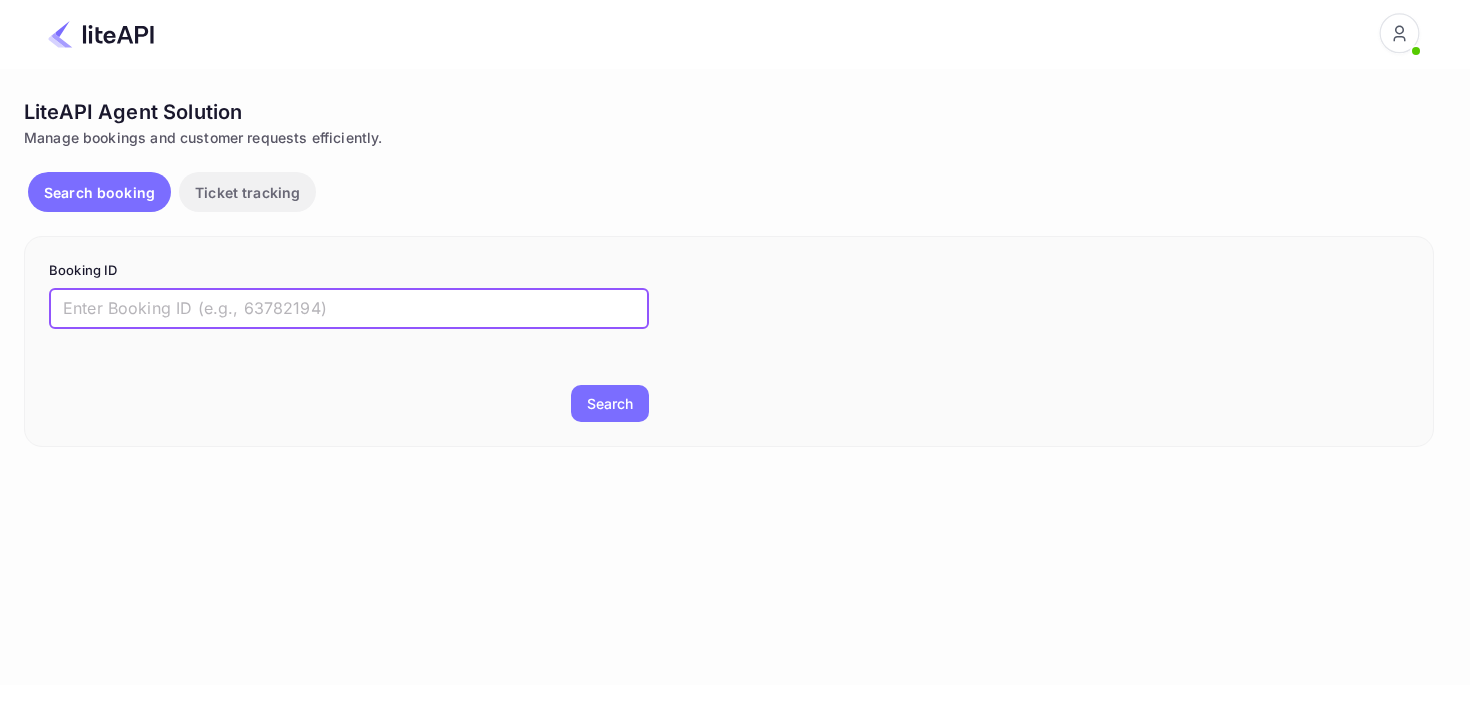 paste on "8200772" 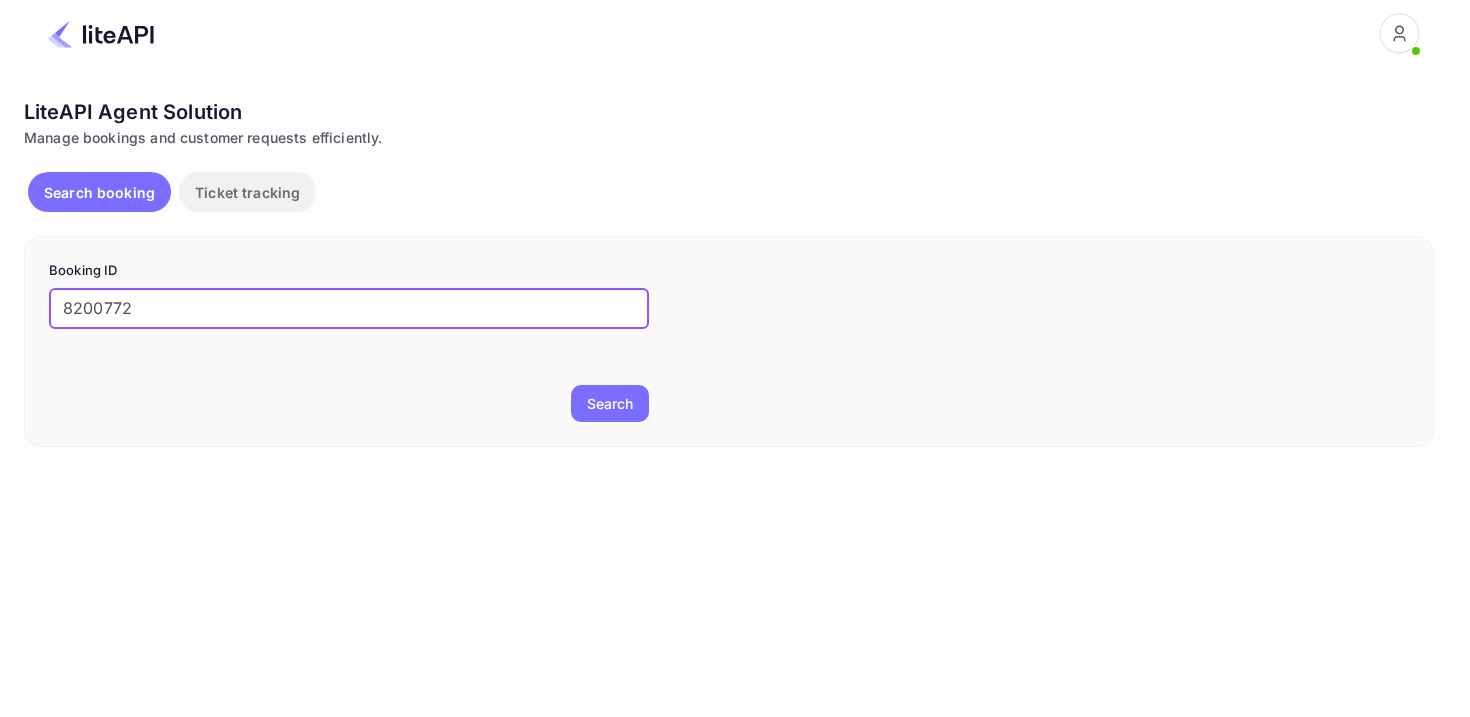 type on "8200772" 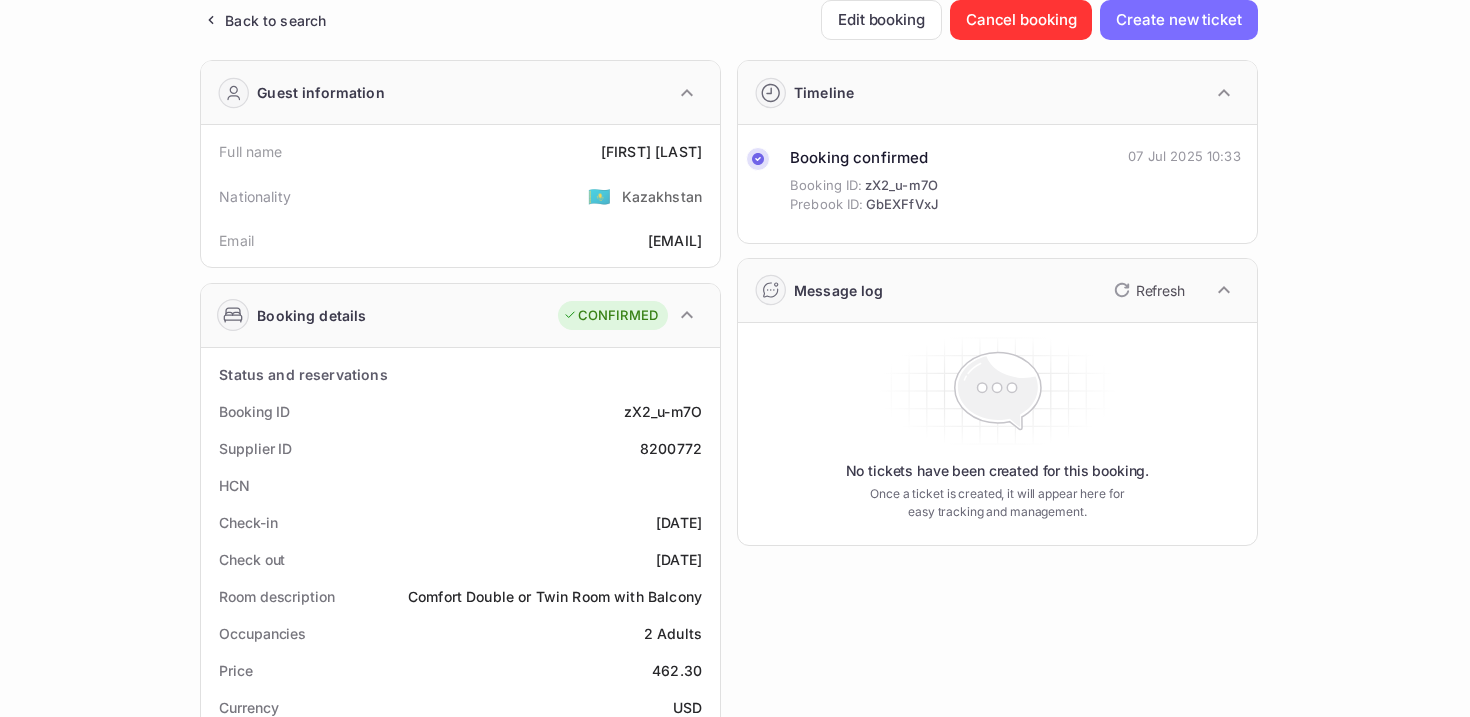 scroll, scrollTop: 106, scrollLeft: 0, axis: vertical 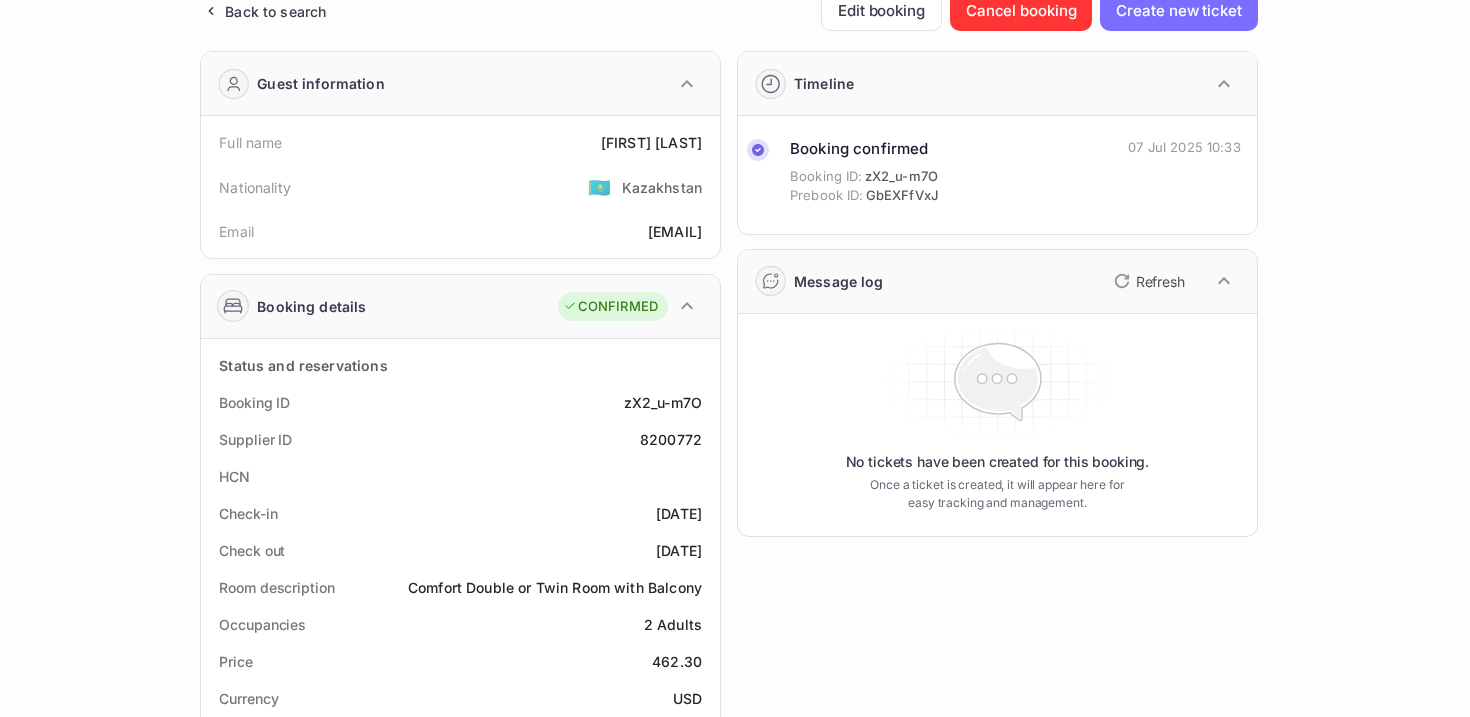 drag, startPoint x: 586, startPoint y: 140, endPoint x: 700, endPoint y: 140, distance: 114 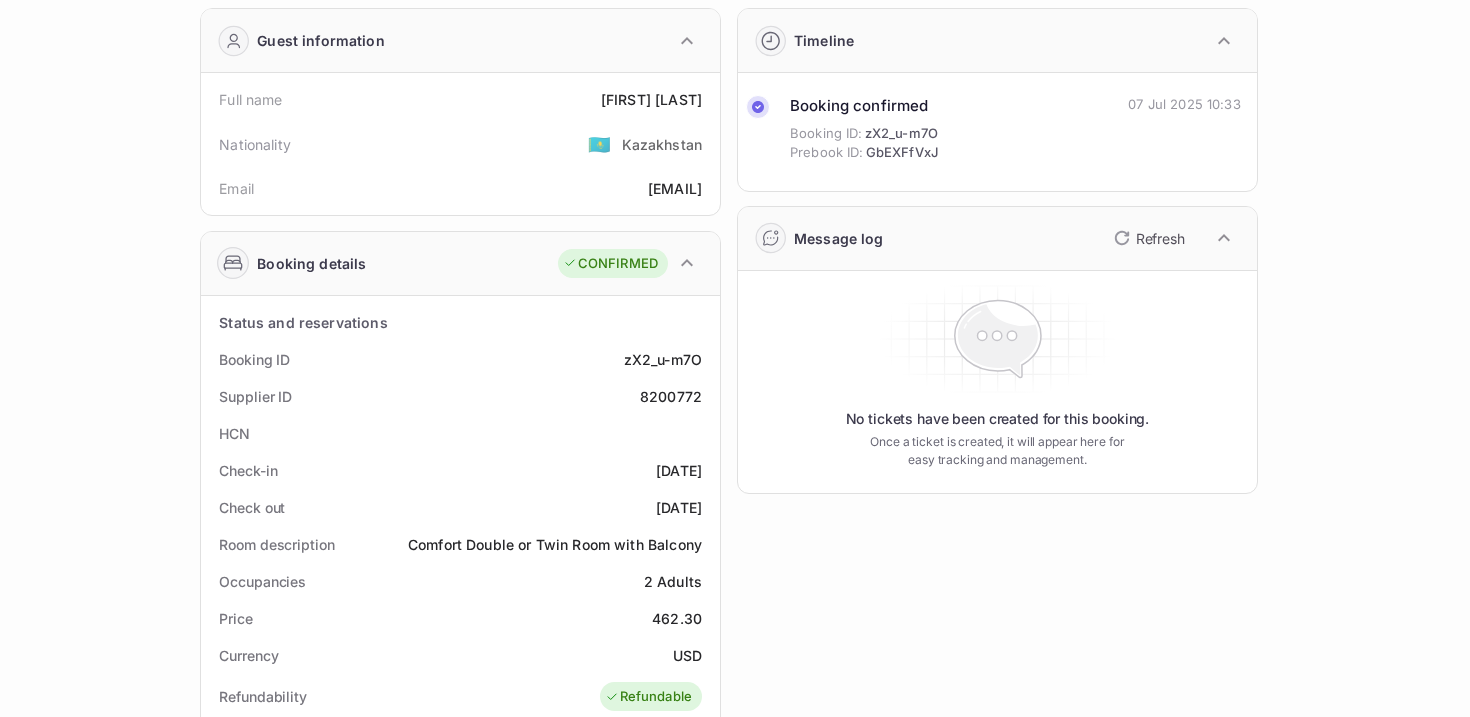 scroll, scrollTop: 163, scrollLeft: 0, axis: vertical 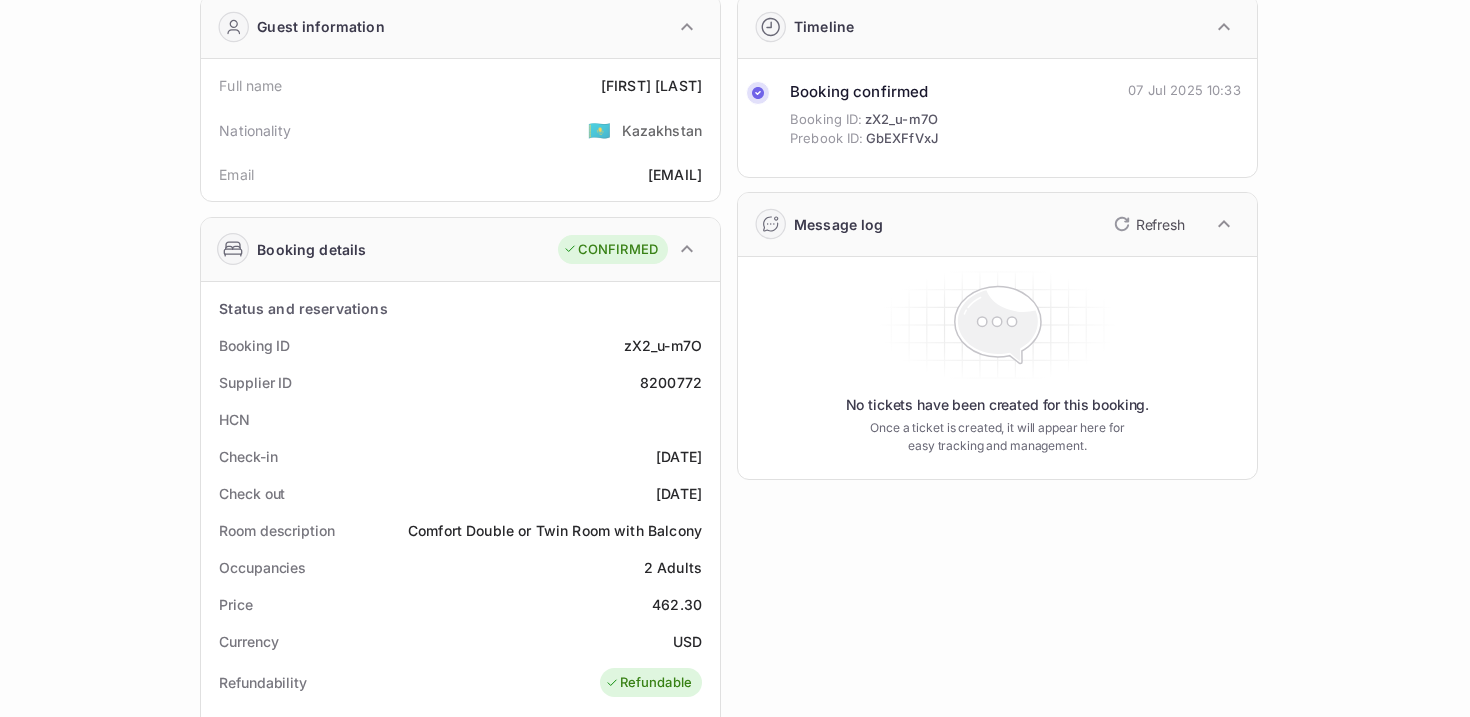 click on "Occupancies 2   Adults" at bounding box center [460, 567] 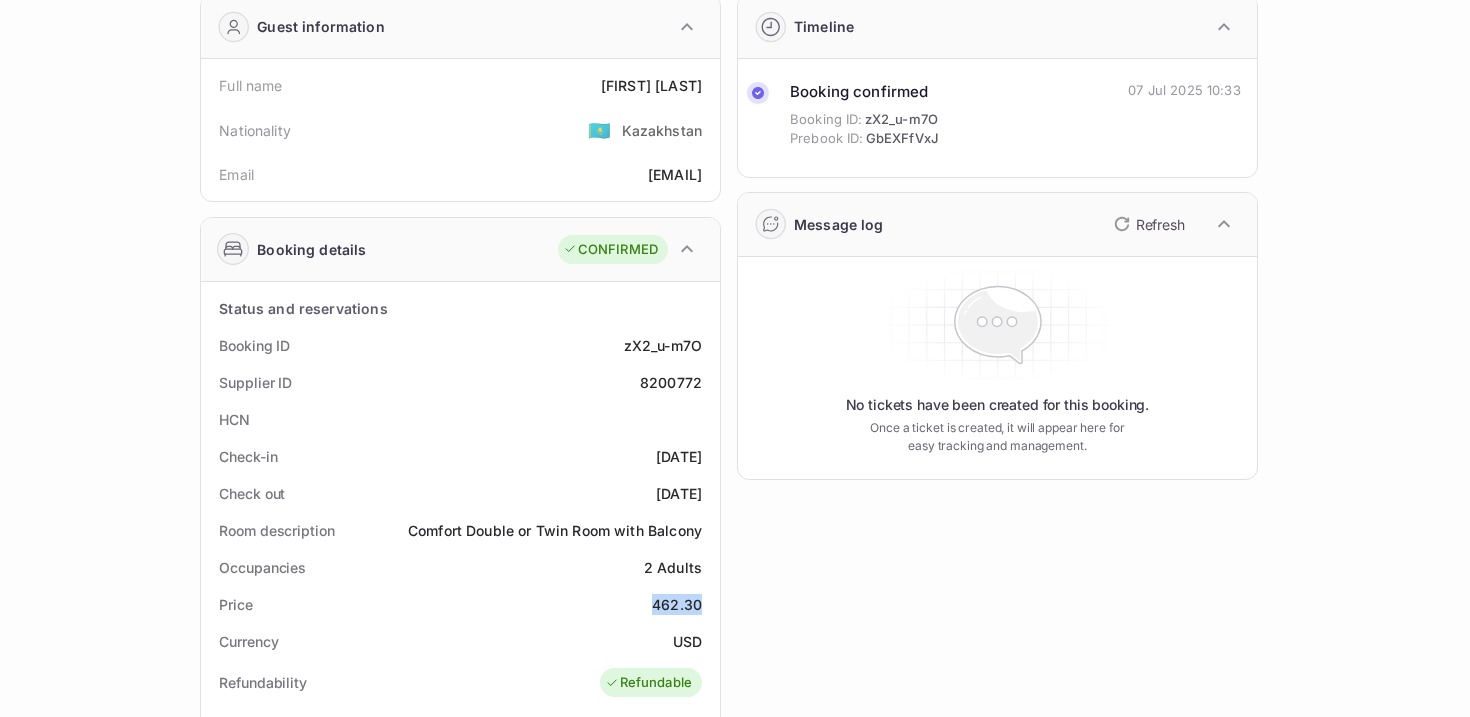 drag, startPoint x: 649, startPoint y: 600, endPoint x: 701, endPoint y: 600, distance: 52 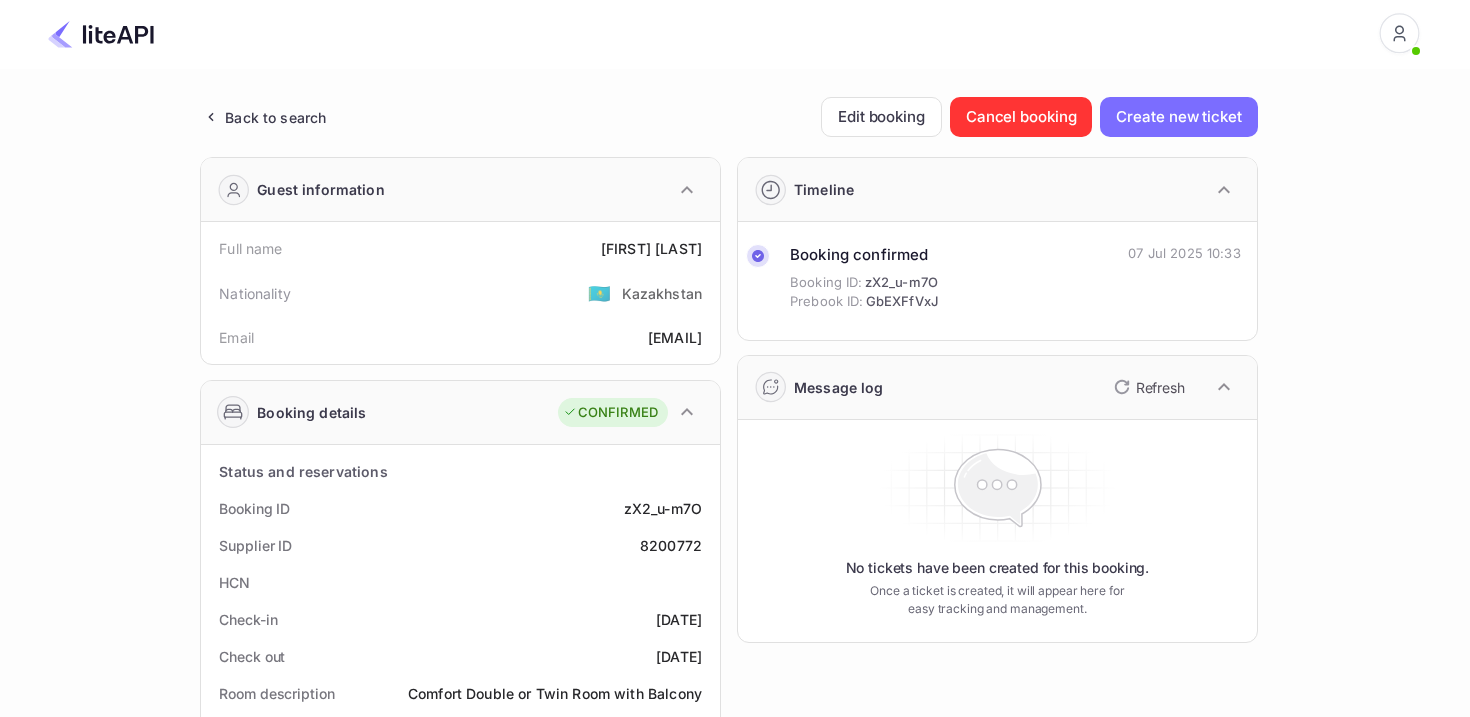 click on "Back to search" at bounding box center [275, 117] 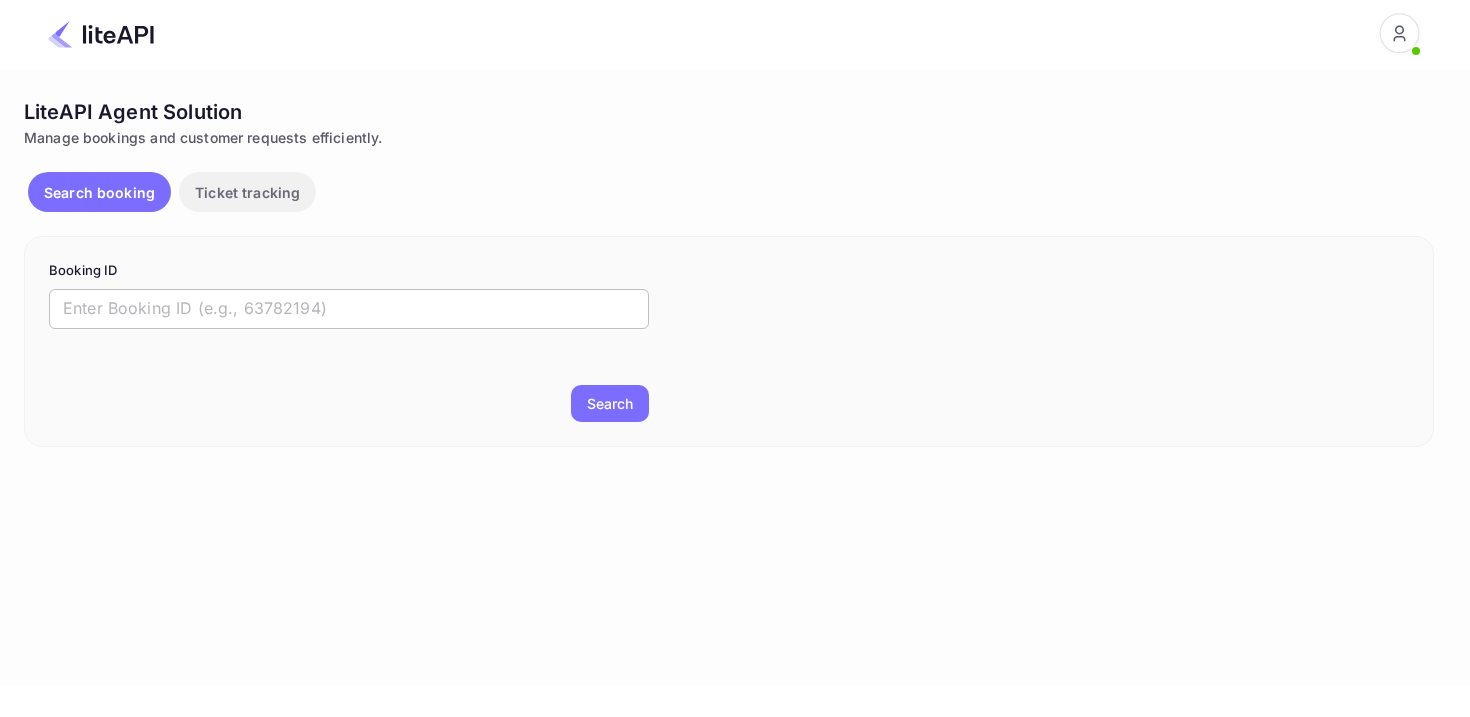 click at bounding box center (349, 309) 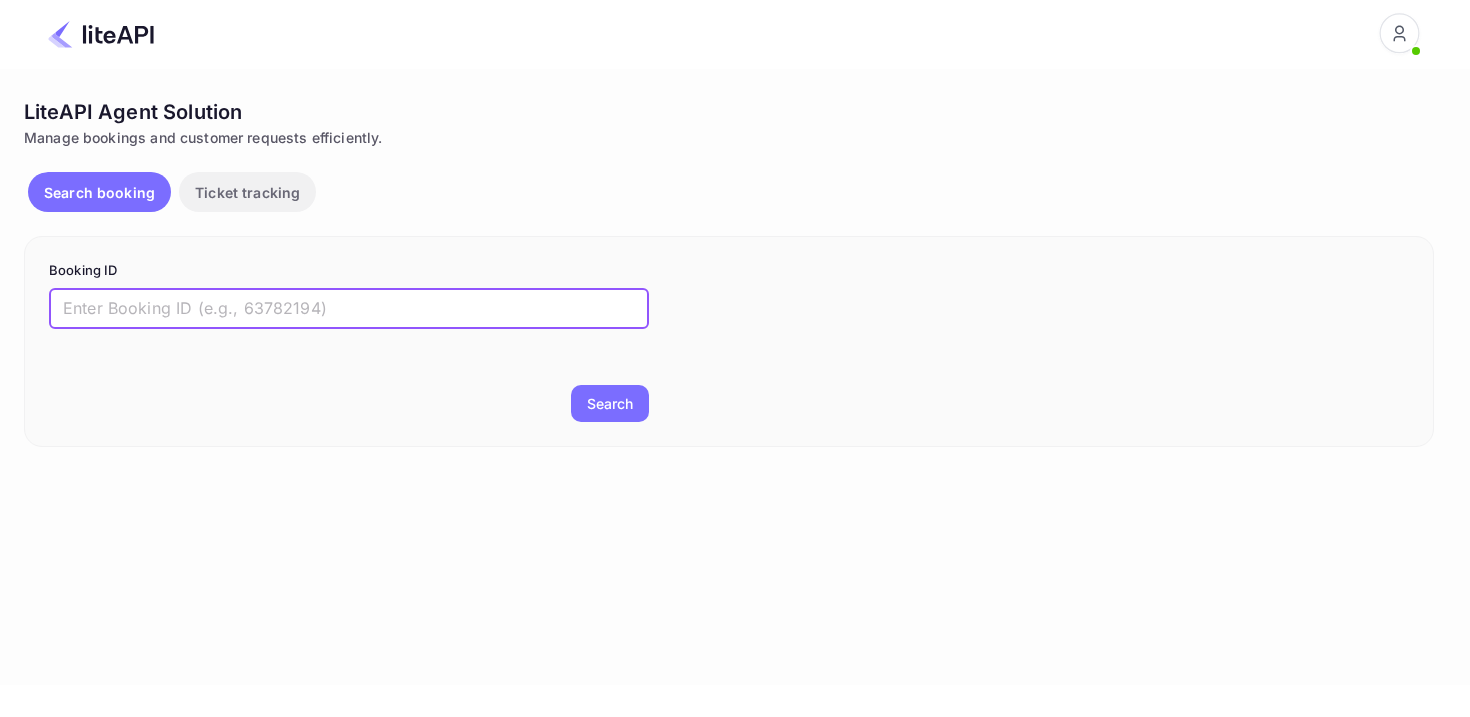 paste on "8123302" 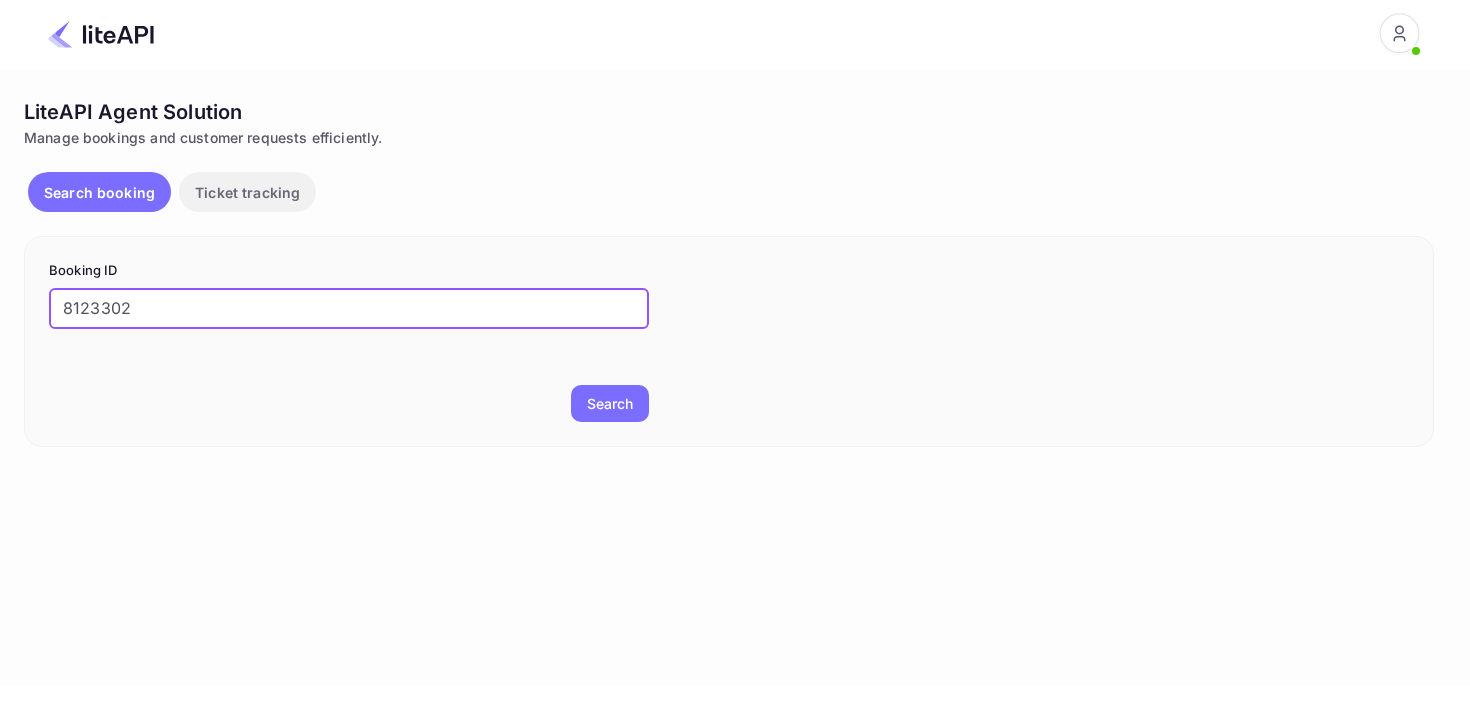 type on "8123302" 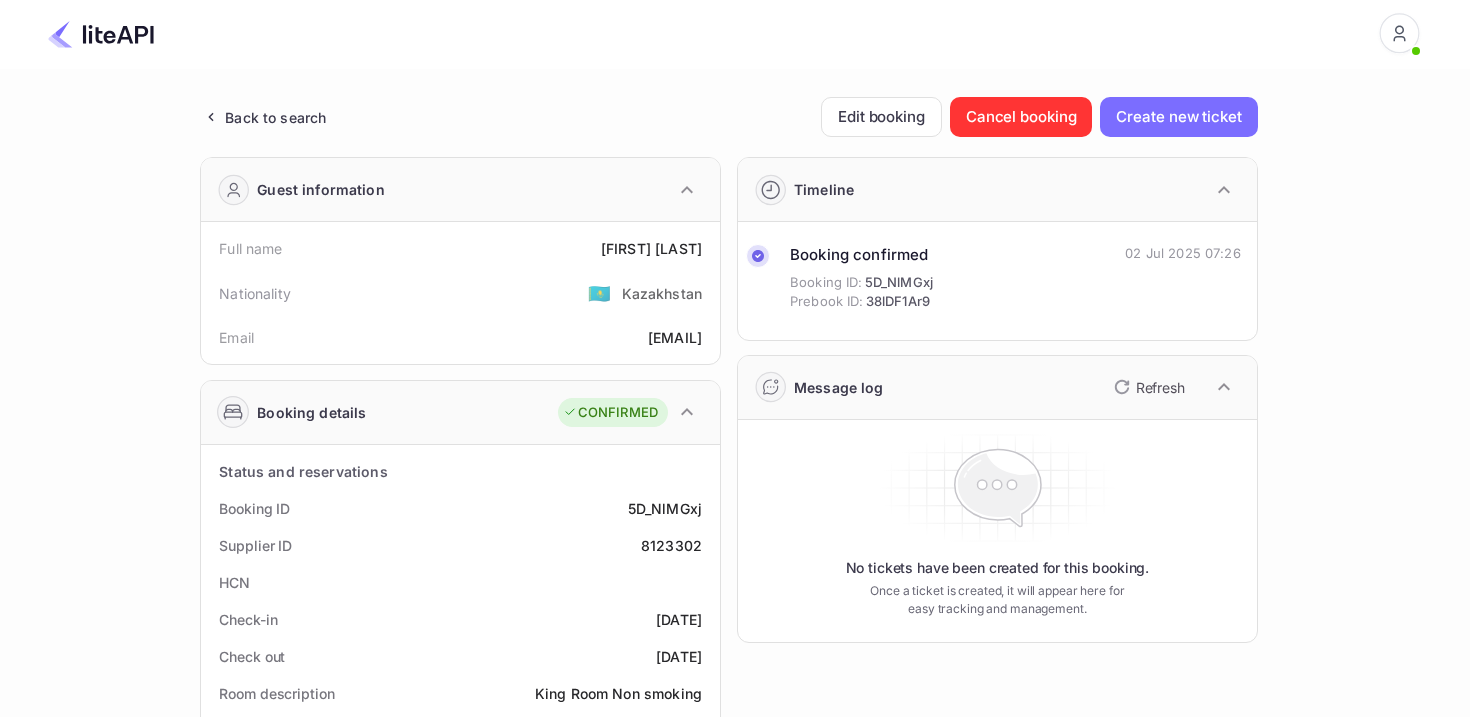 drag, startPoint x: 615, startPoint y: 247, endPoint x: 711, endPoint y: 248, distance: 96.00521 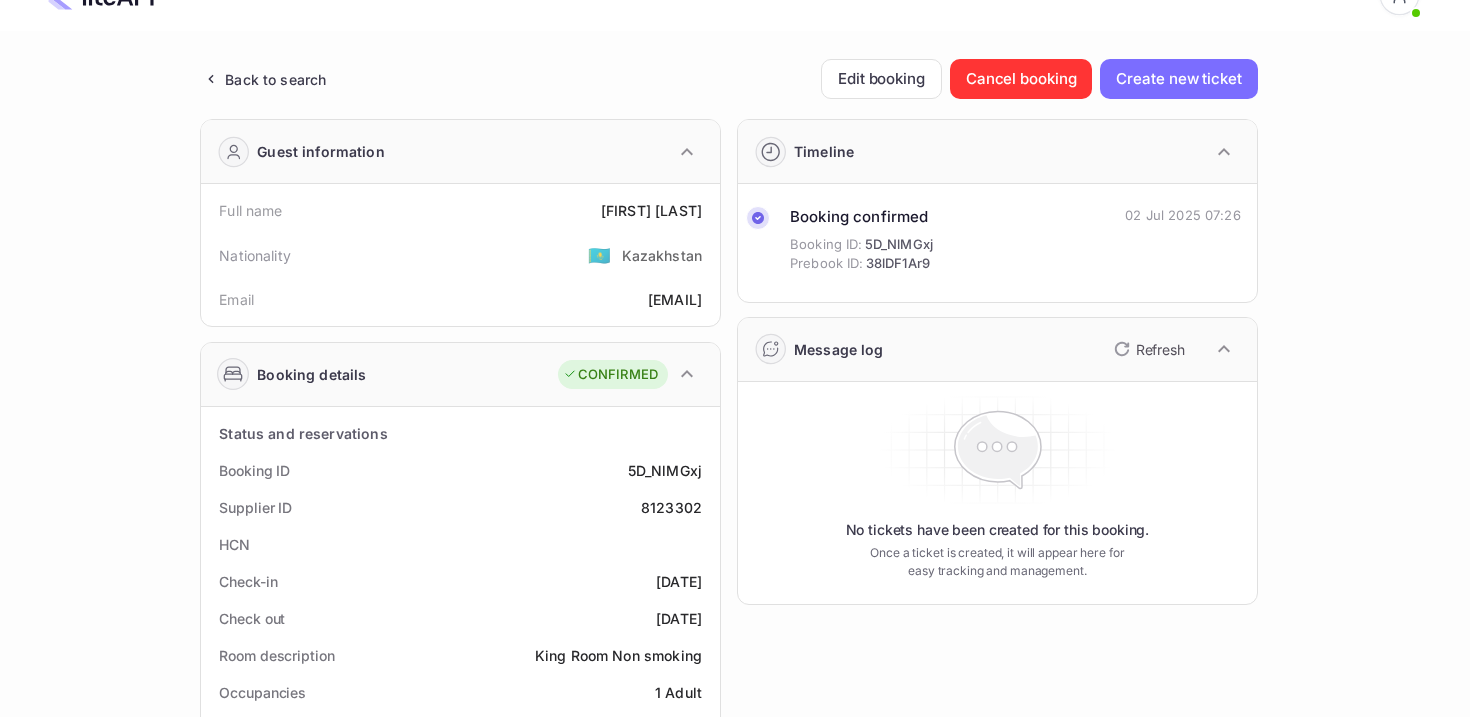 click on "8123302" at bounding box center [651, 210] 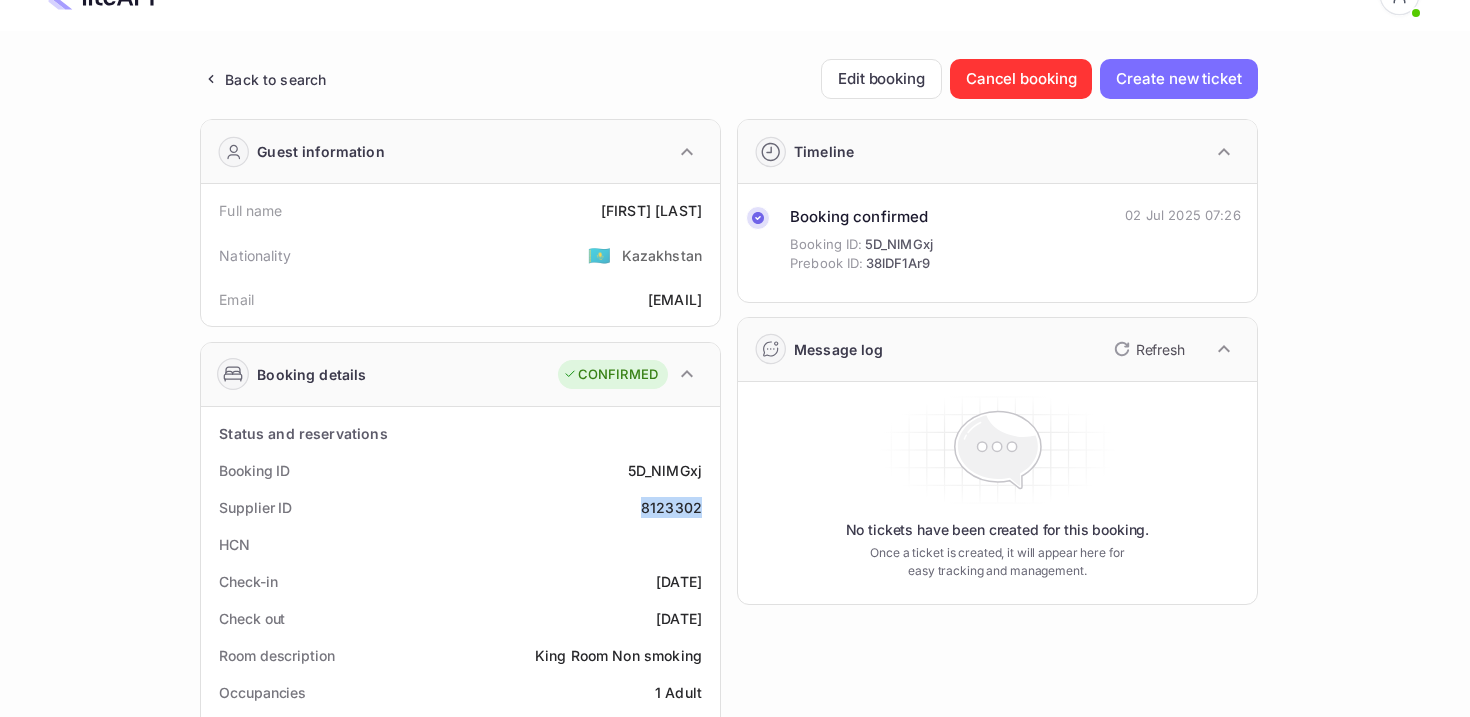click on "8123302" at bounding box center [651, 210] 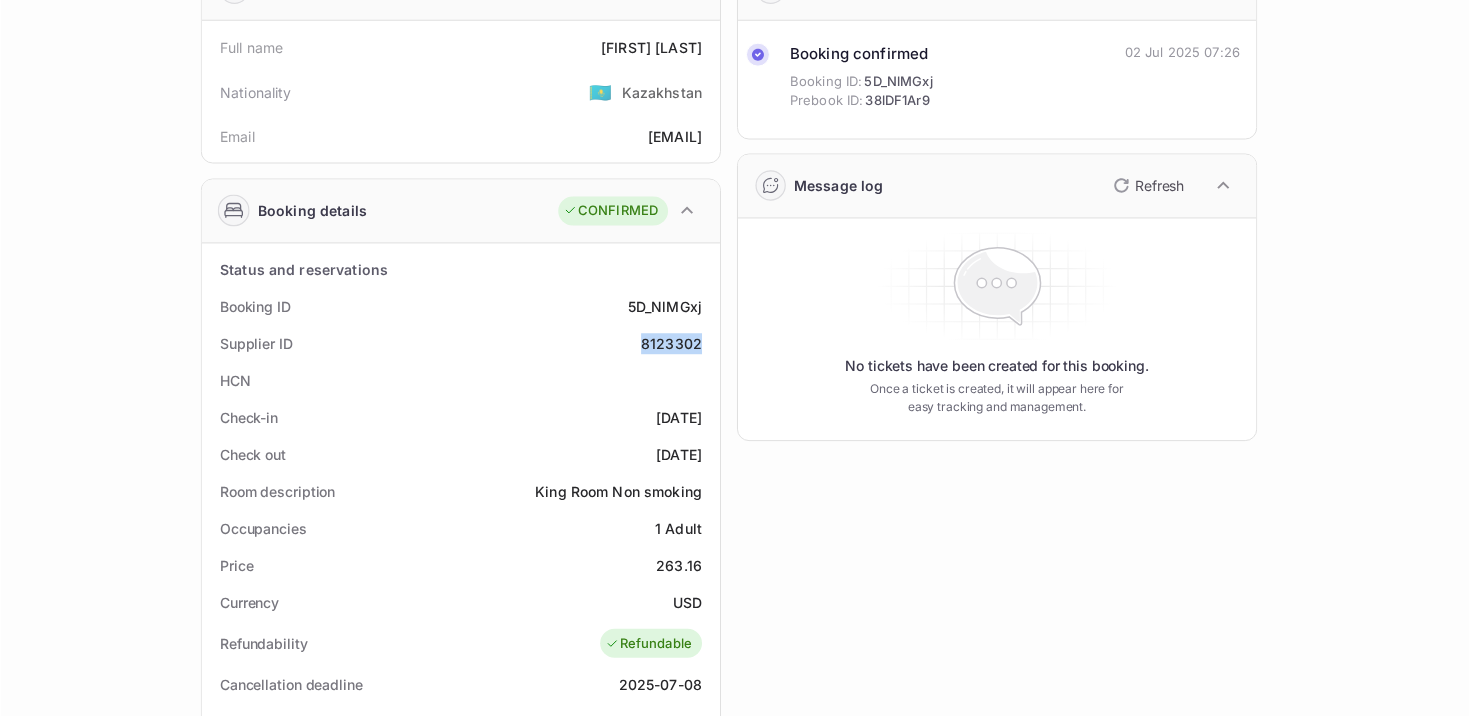 scroll, scrollTop: 231, scrollLeft: 0, axis: vertical 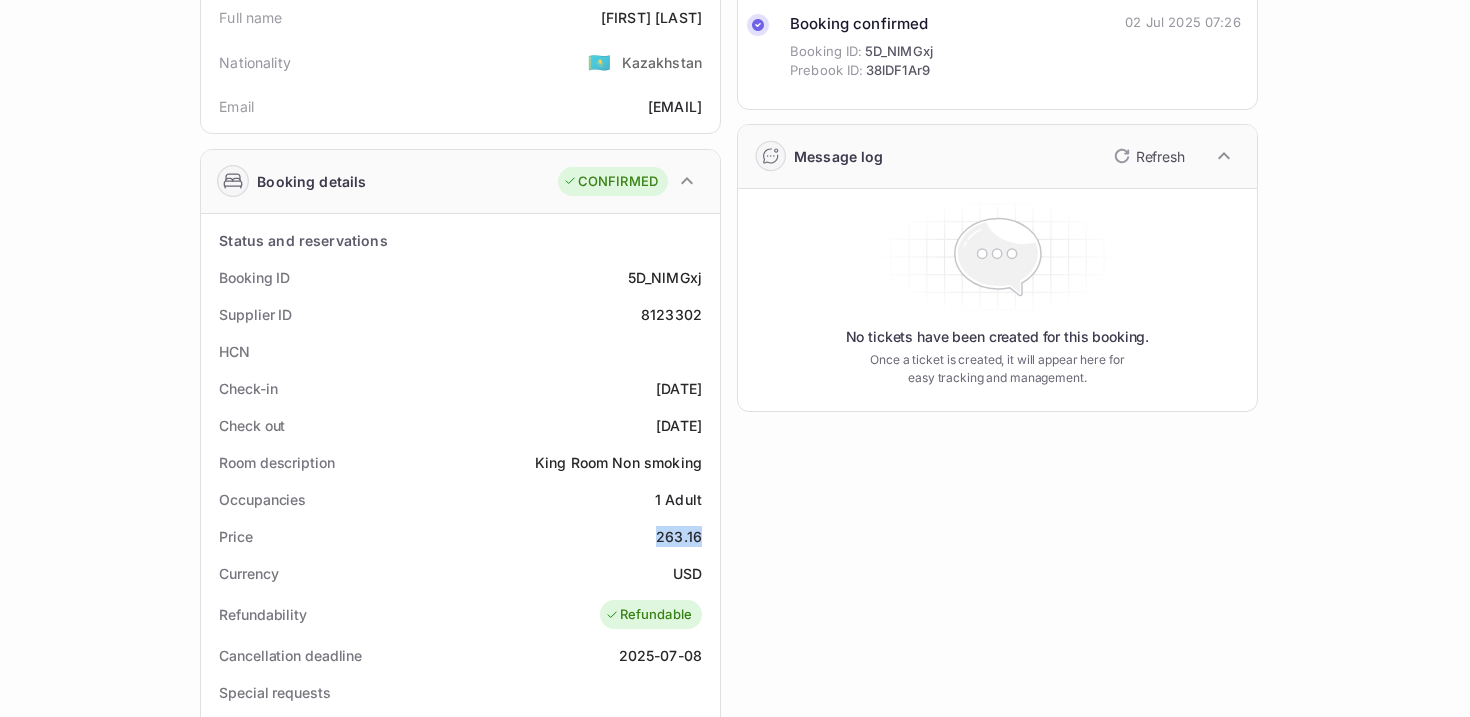 drag, startPoint x: 651, startPoint y: 537, endPoint x: 715, endPoint y: 537, distance: 64 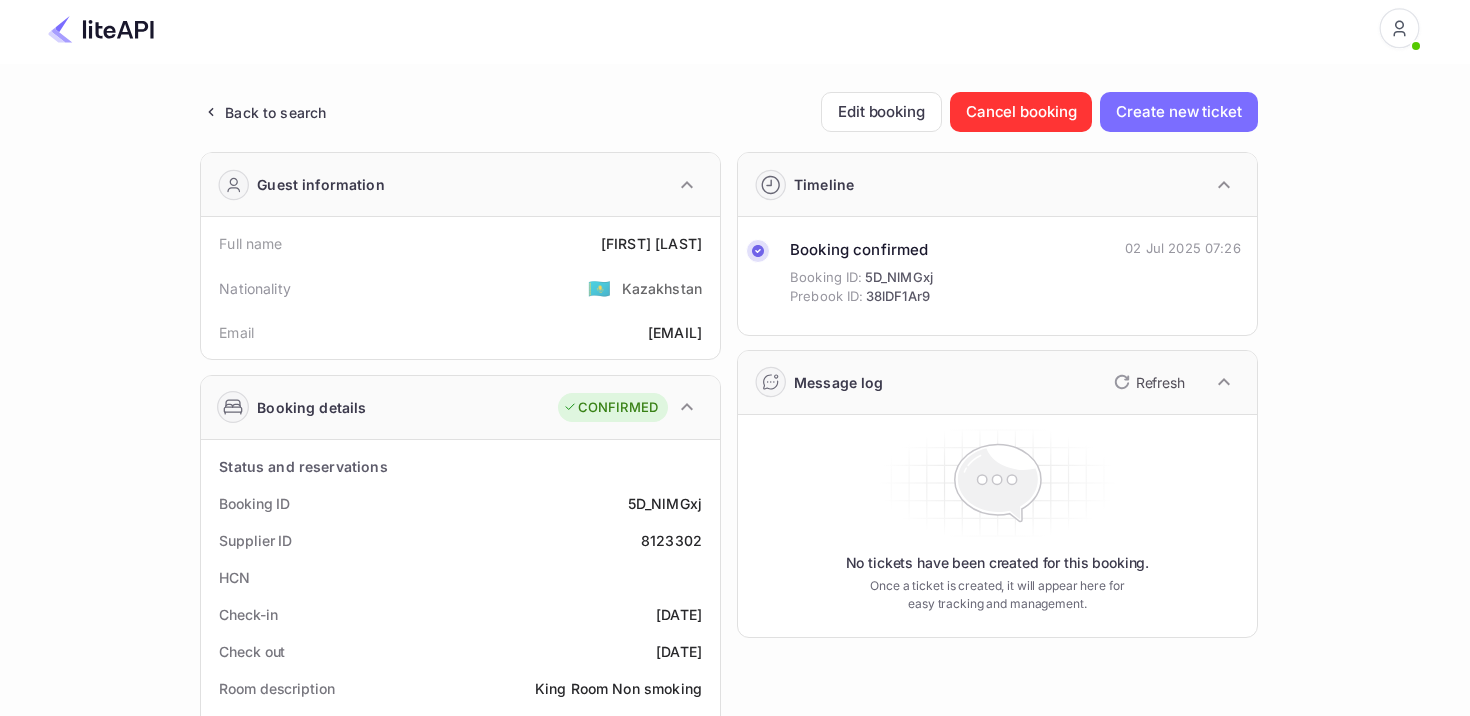 scroll, scrollTop: 0, scrollLeft: 0, axis: both 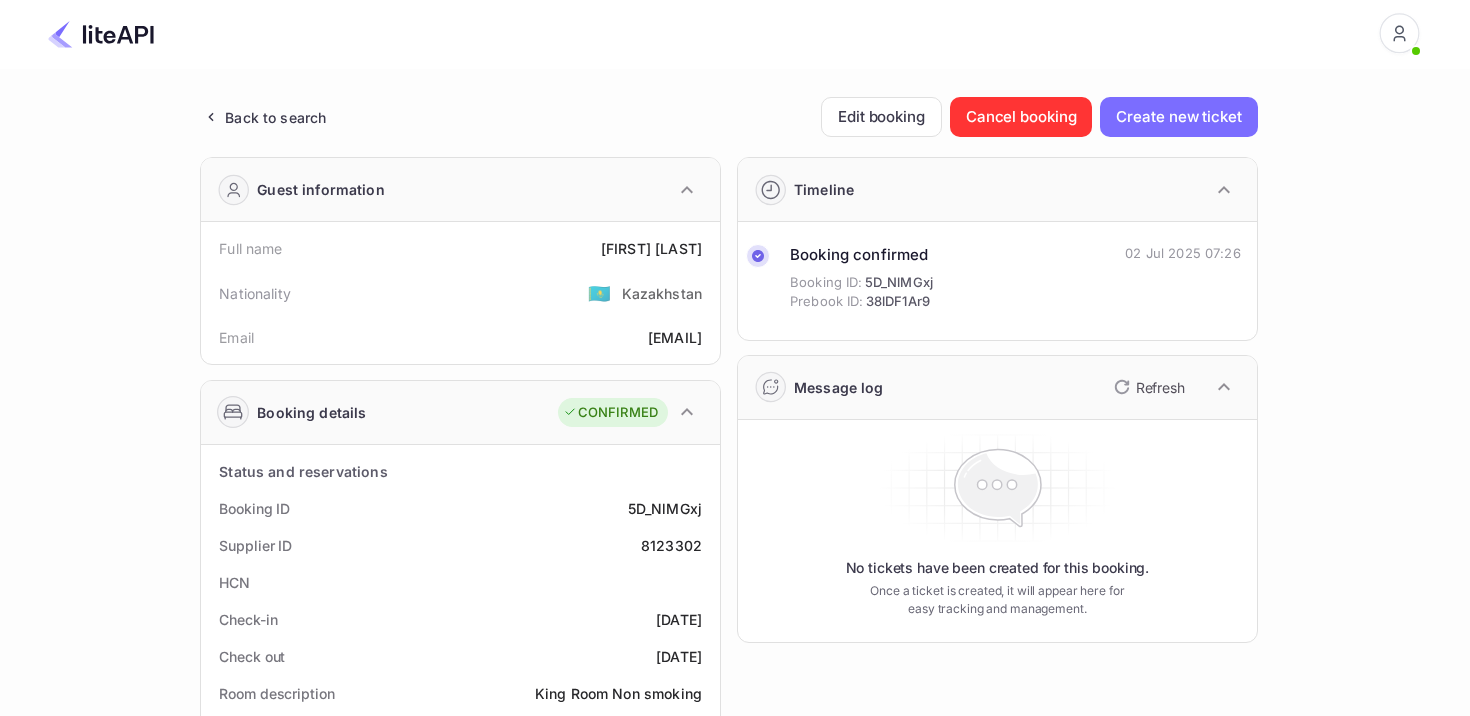 click on "Back to search" at bounding box center [275, 117] 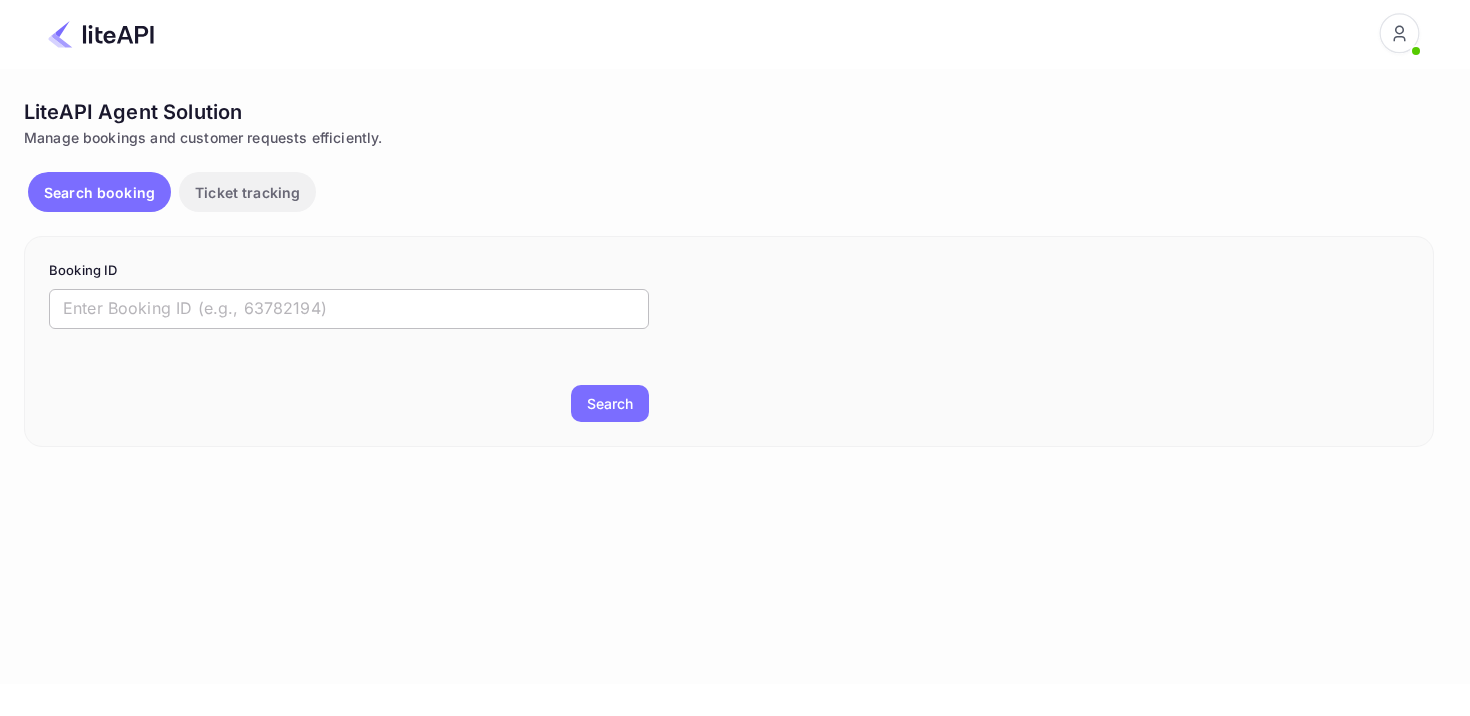 click at bounding box center (349, 309) 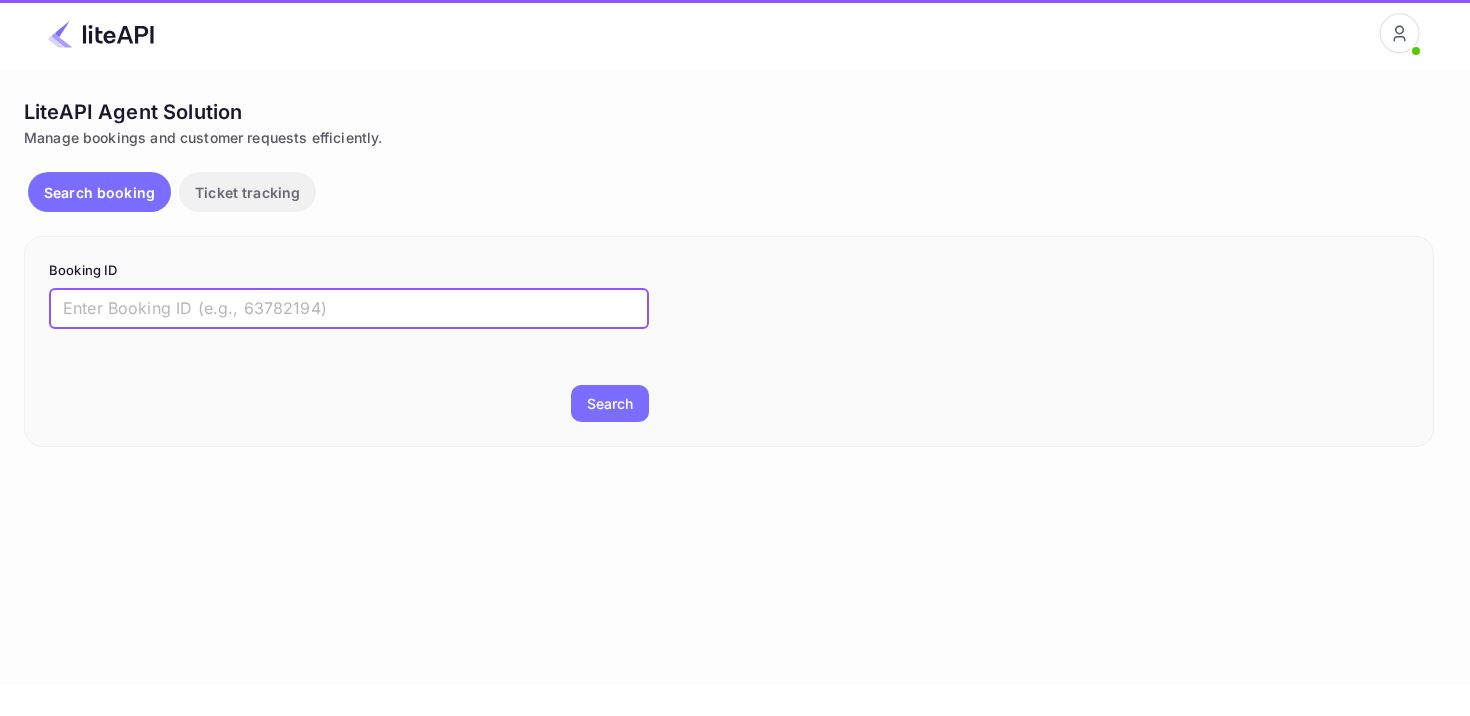 paste on "8208282" 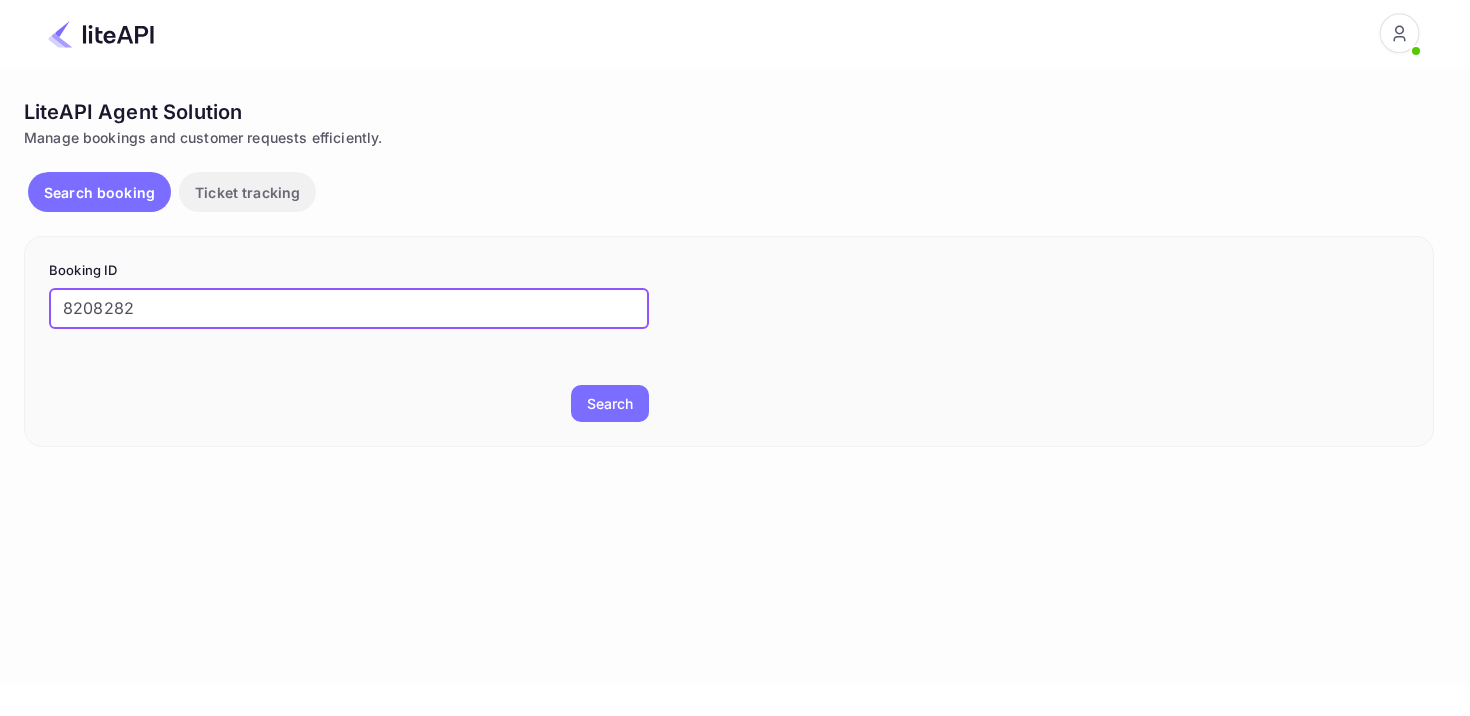 type on "8208282" 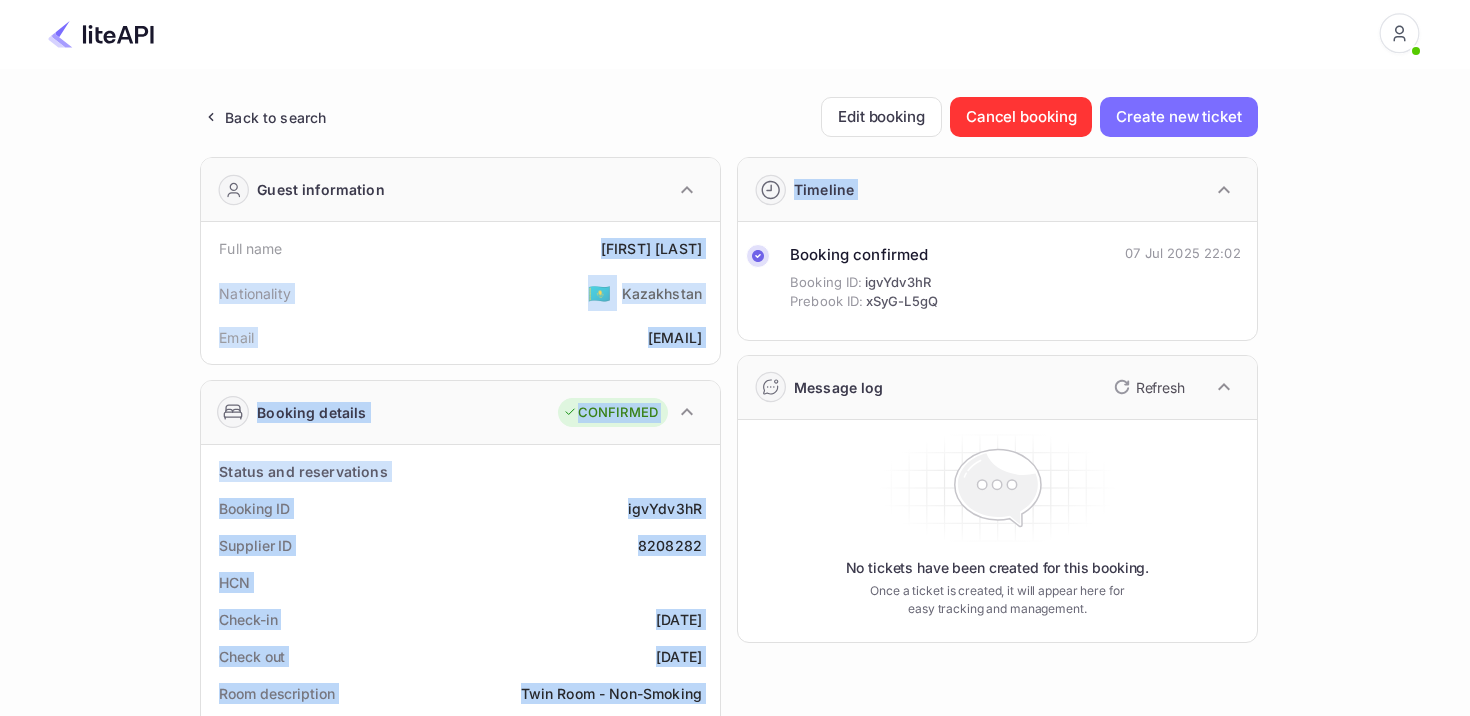 drag, startPoint x: 580, startPoint y: 250, endPoint x: 730, endPoint y: 250, distance: 150 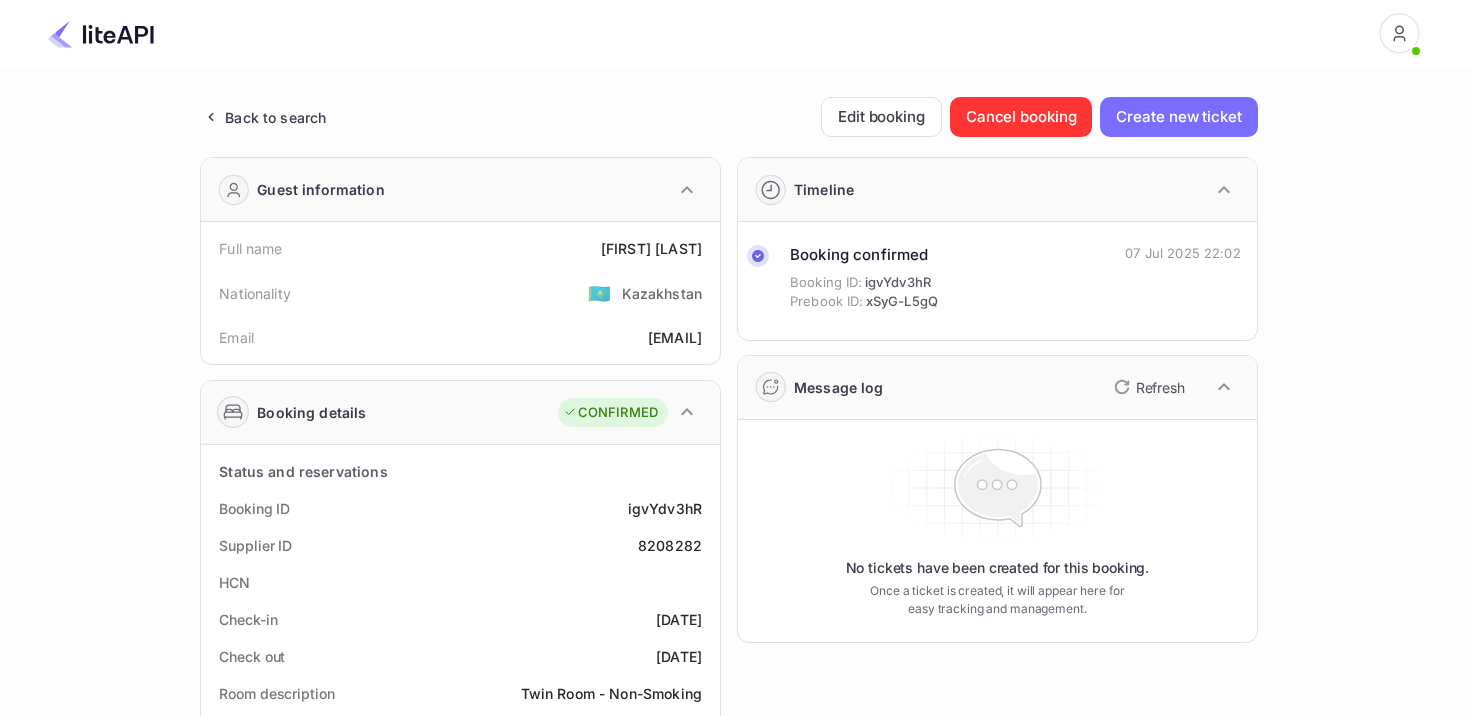 click on "[FIRST]   [LAST]" at bounding box center (651, 248) 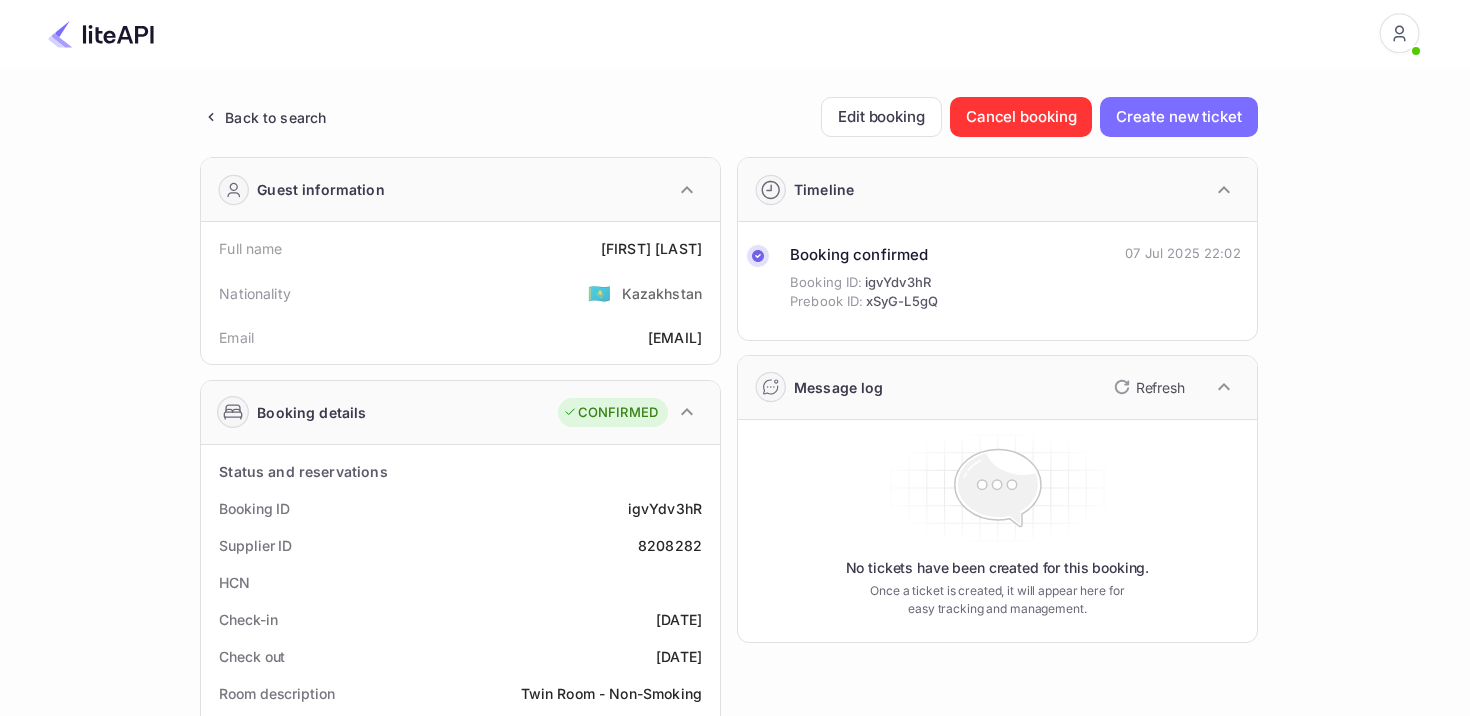 click on "8208282" at bounding box center [651, 248] 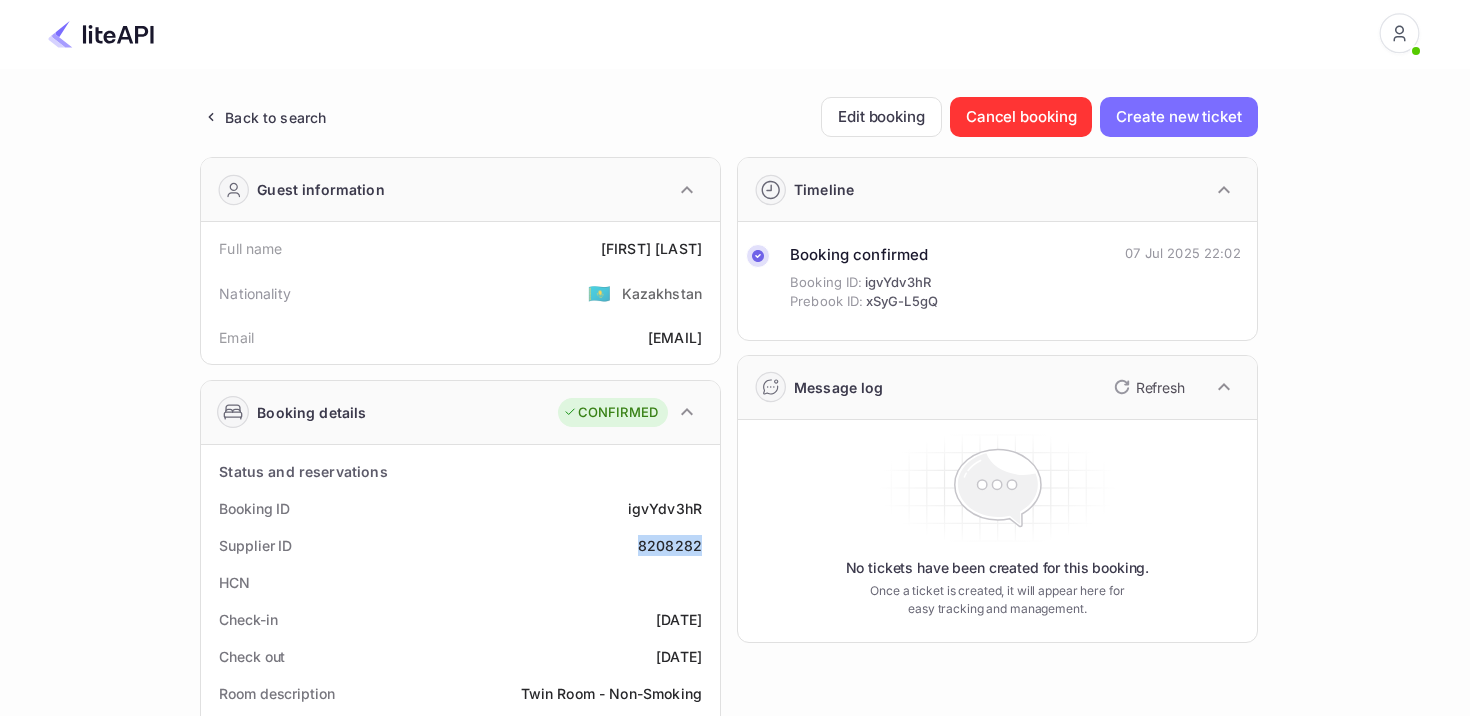 click on "8208282" at bounding box center (651, 248) 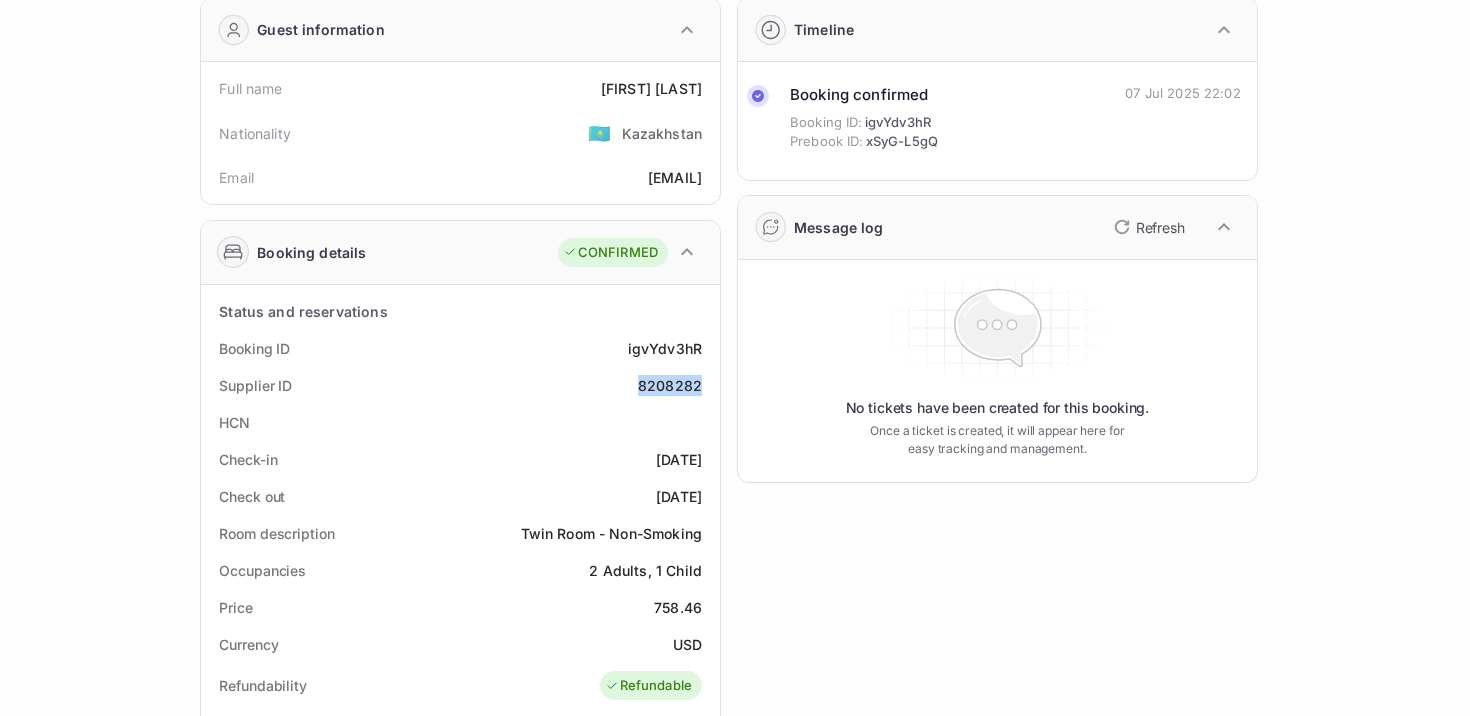 scroll, scrollTop: 163, scrollLeft: 0, axis: vertical 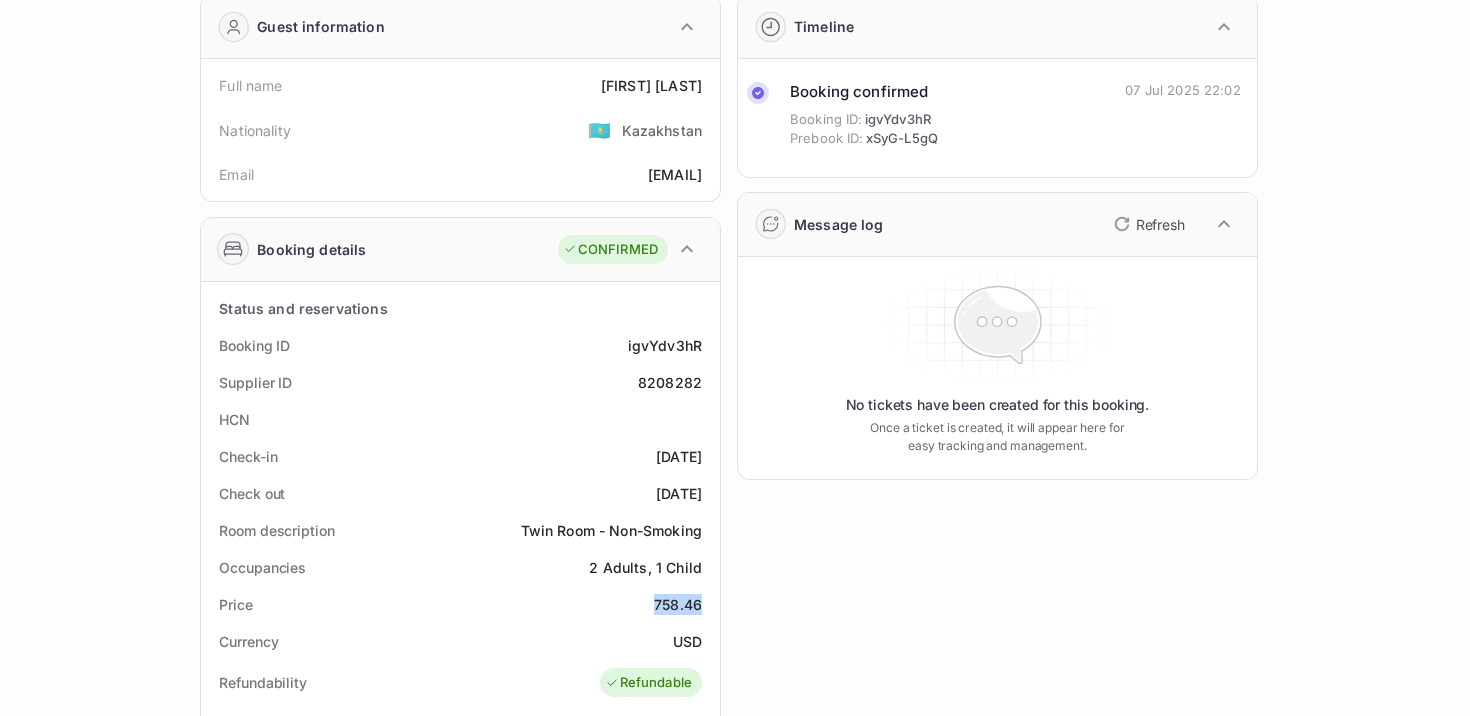 drag, startPoint x: 647, startPoint y: 595, endPoint x: 700, endPoint y: 595, distance: 53 